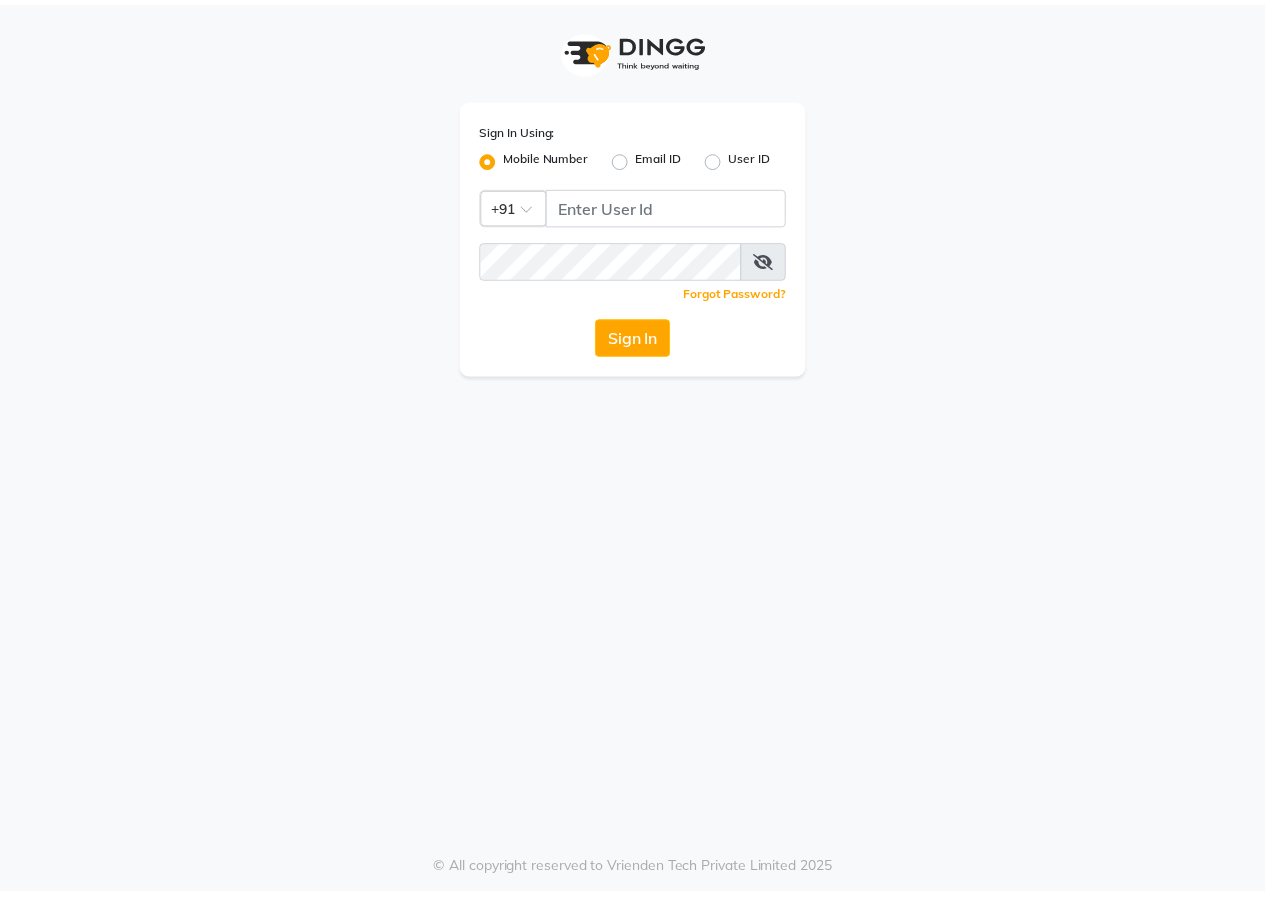 scroll, scrollTop: 0, scrollLeft: 0, axis: both 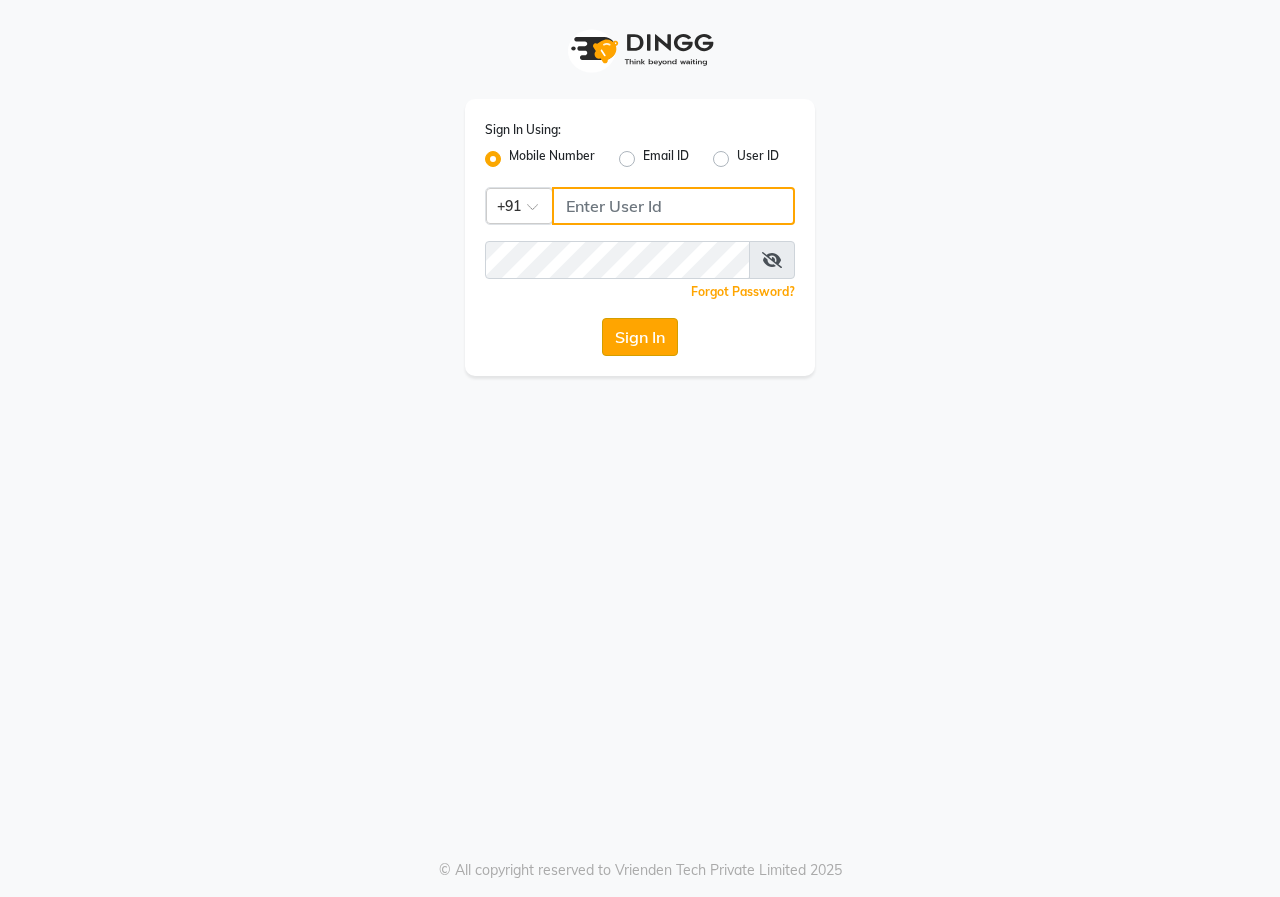 type on "9617700273" 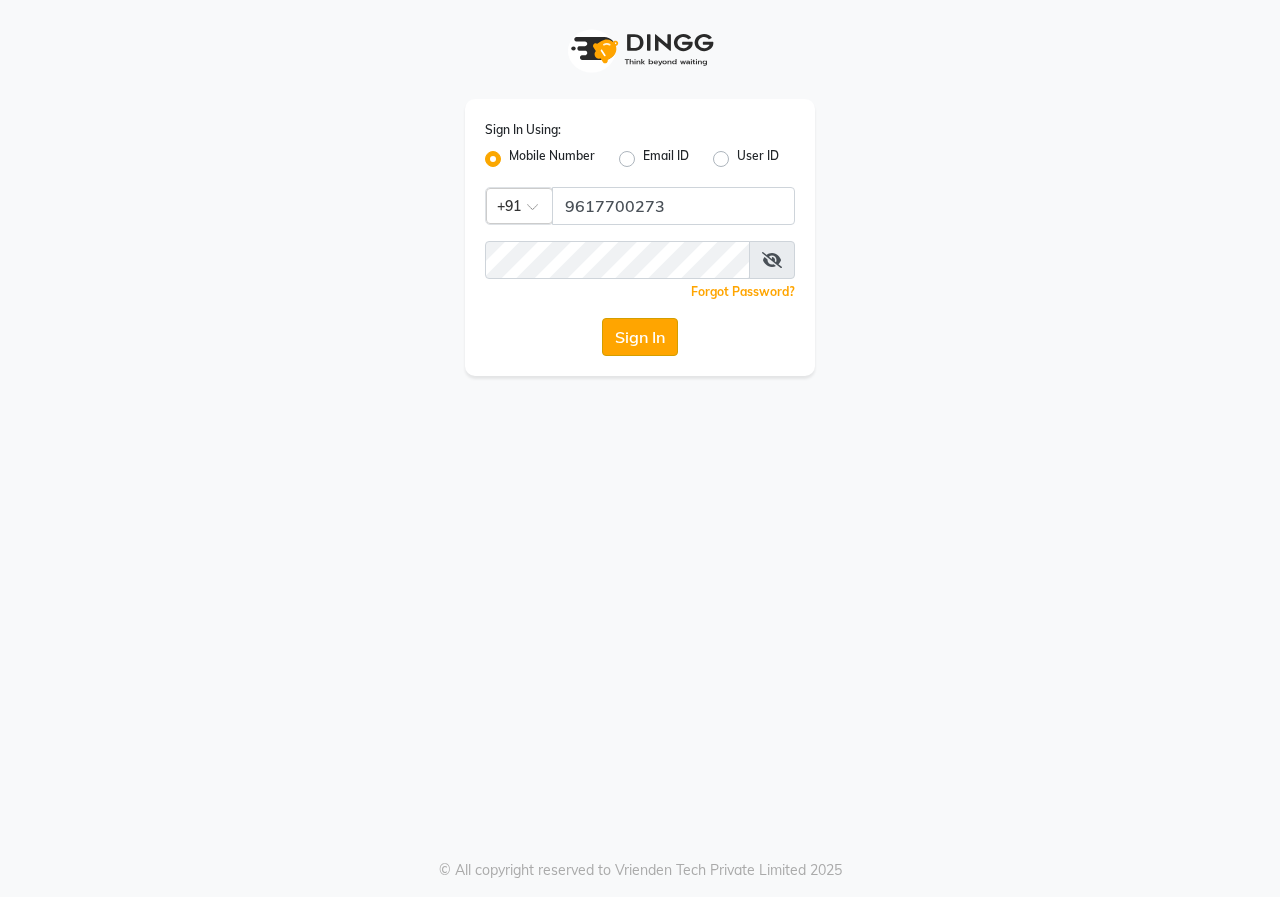 click on "Sign In" 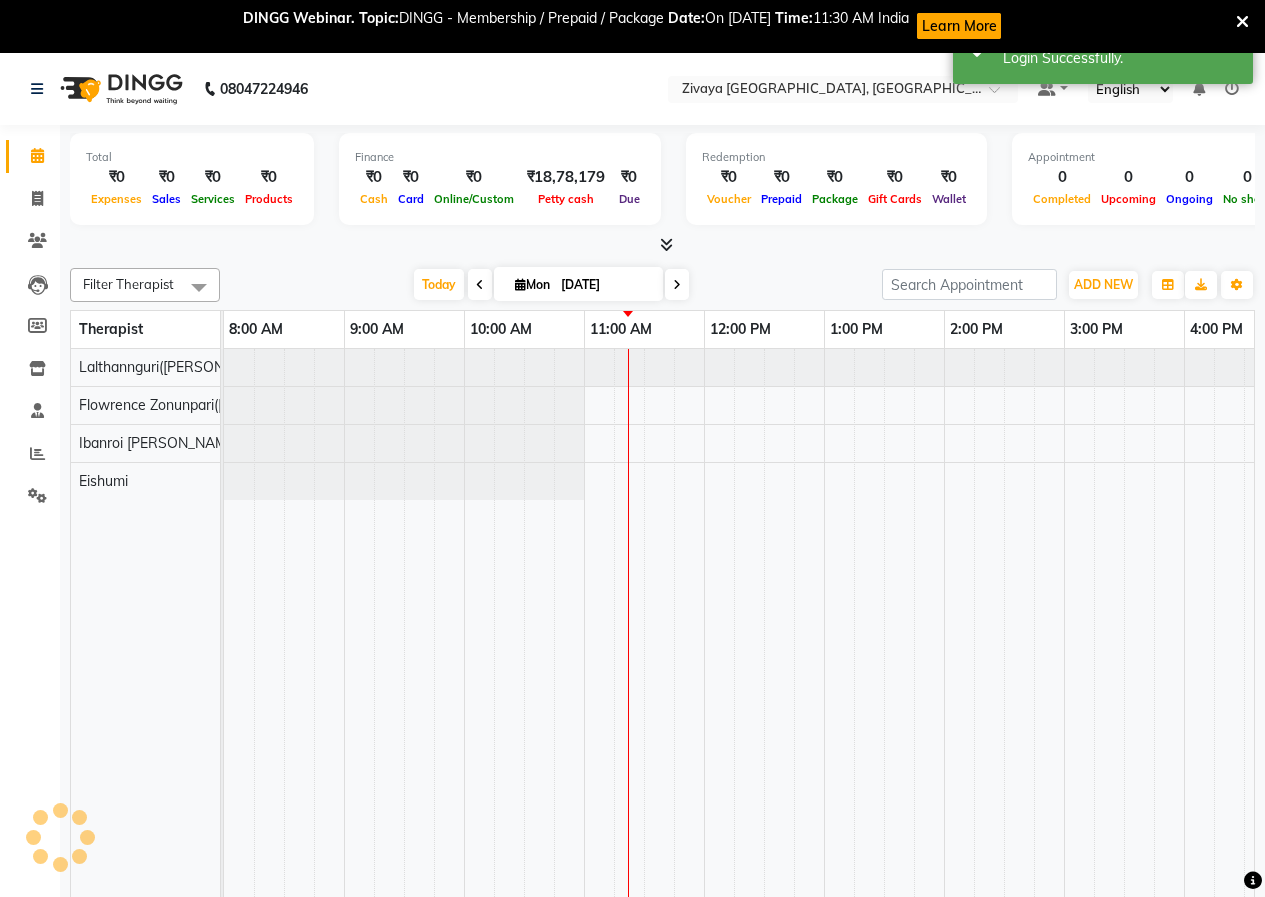 scroll, scrollTop: 0, scrollLeft: 0, axis: both 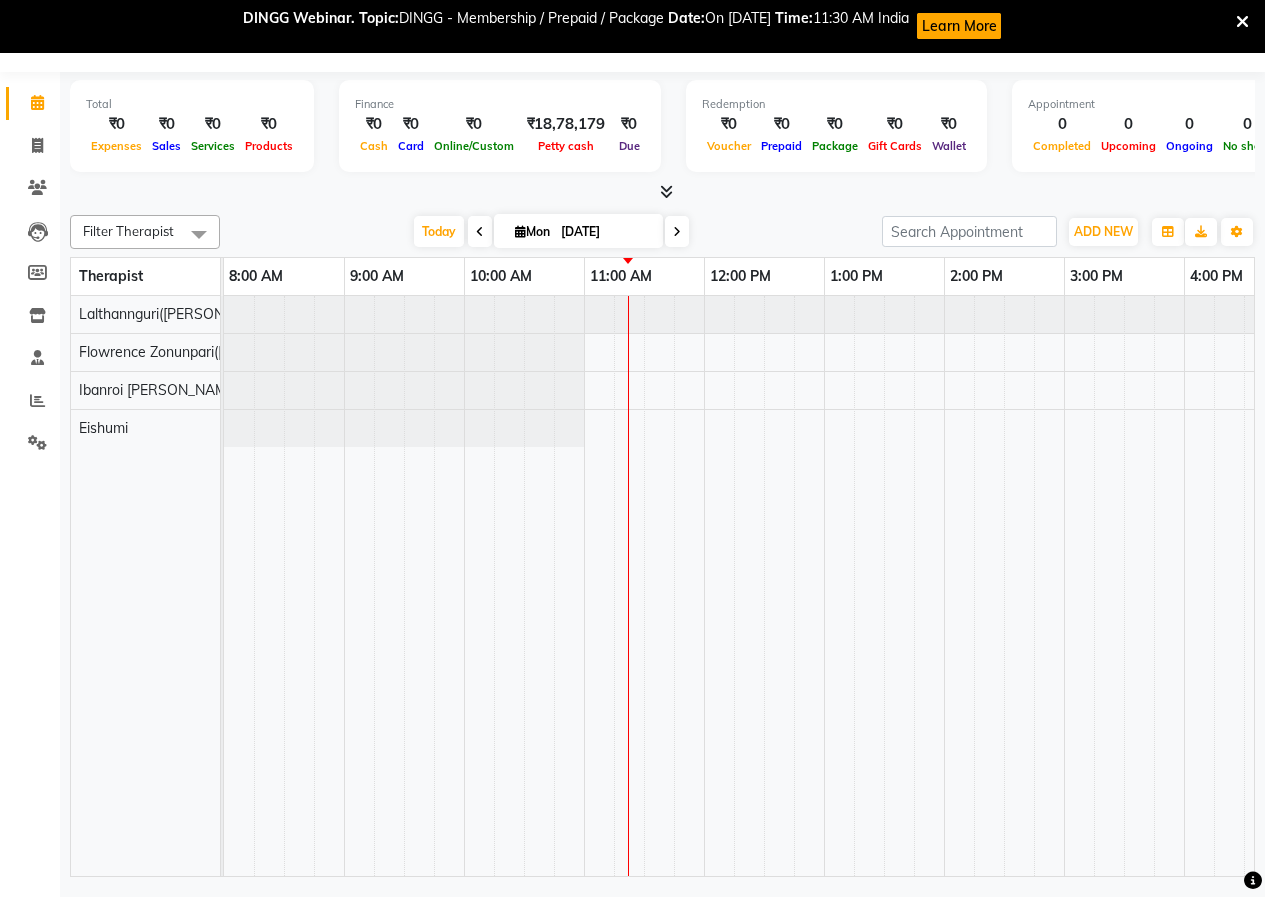 click at bounding box center [480, 232] 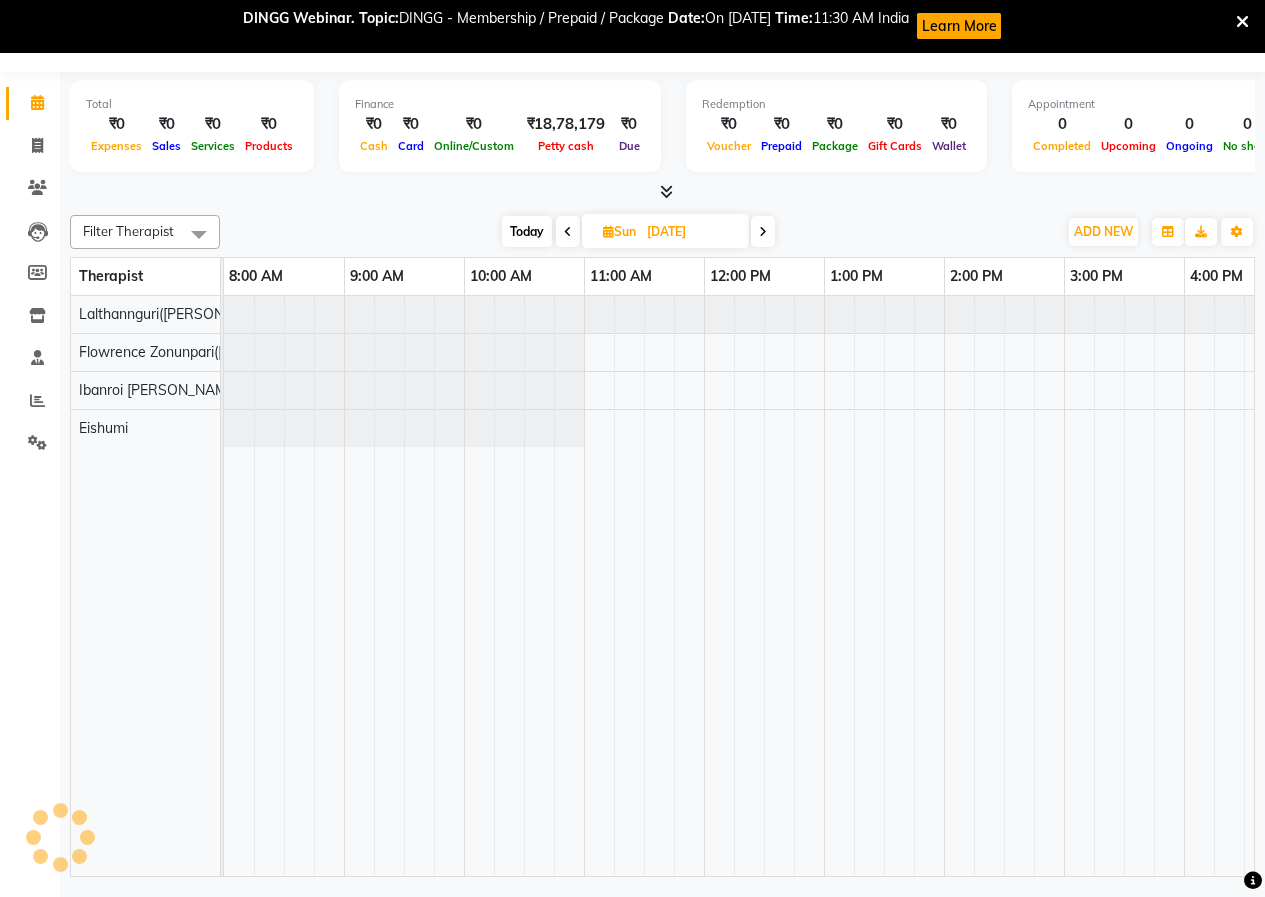scroll, scrollTop: 0, scrollLeft: 361, axis: horizontal 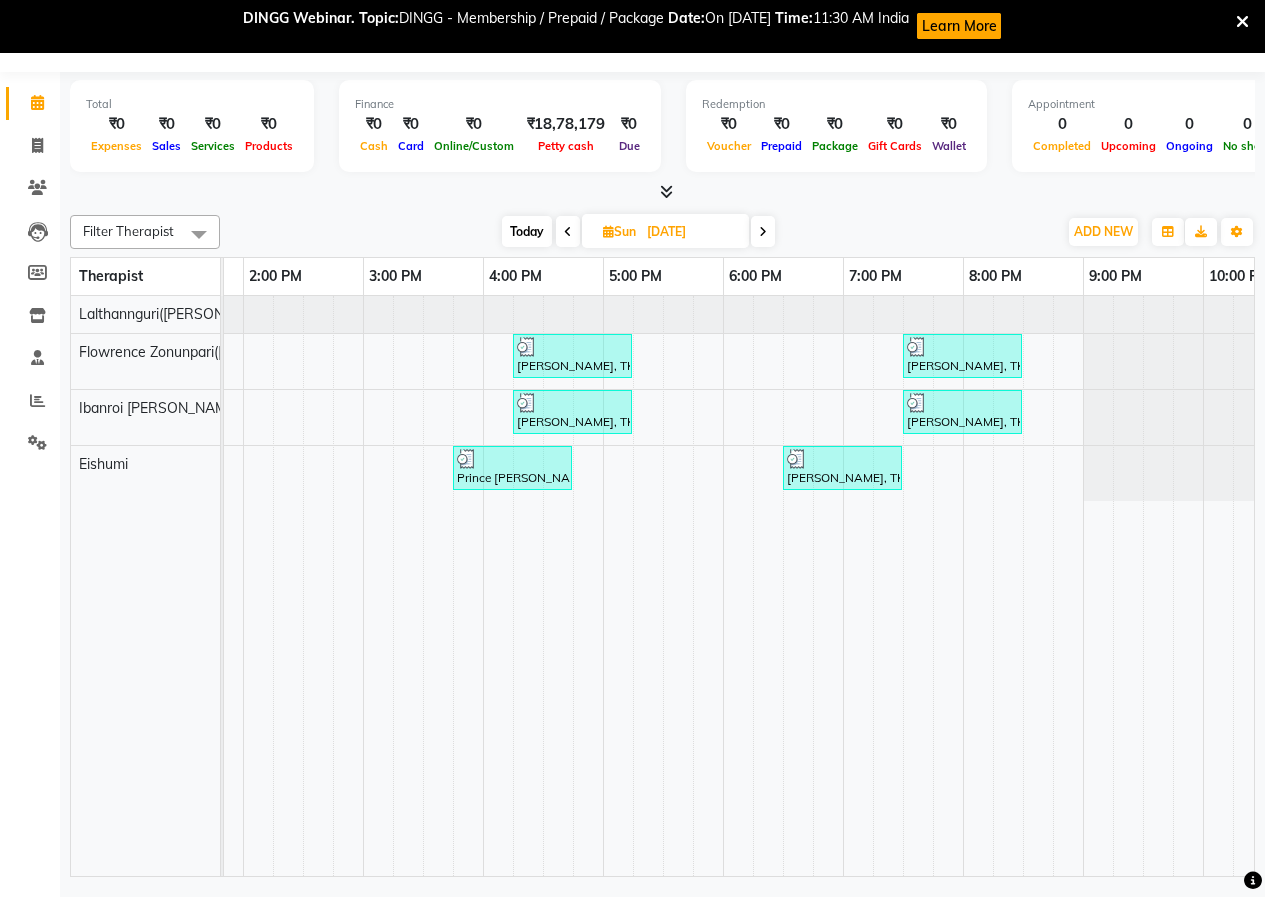 click at bounding box center [763, 232] 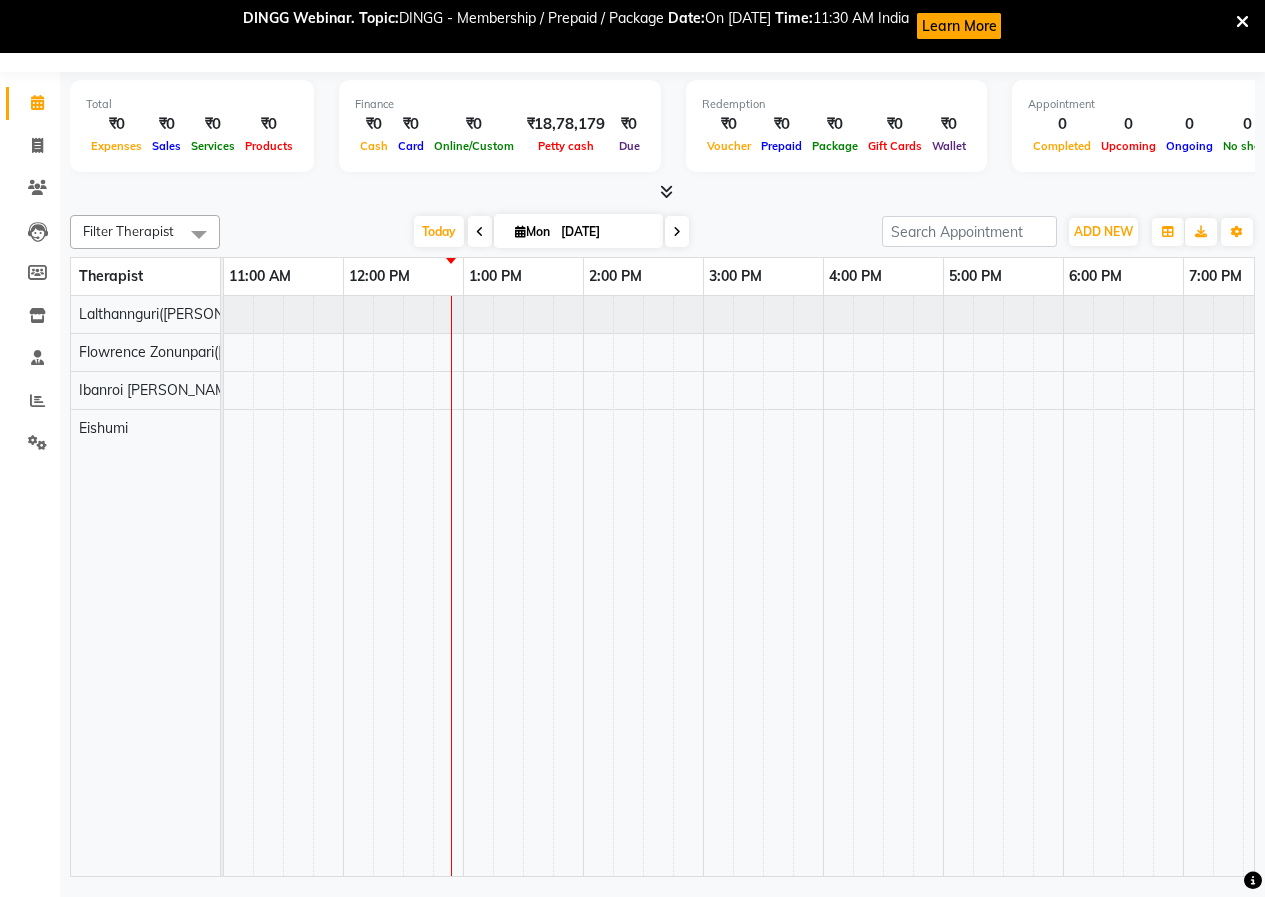 scroll, scrollTop: 0, scrollLeft: 0, axis: both 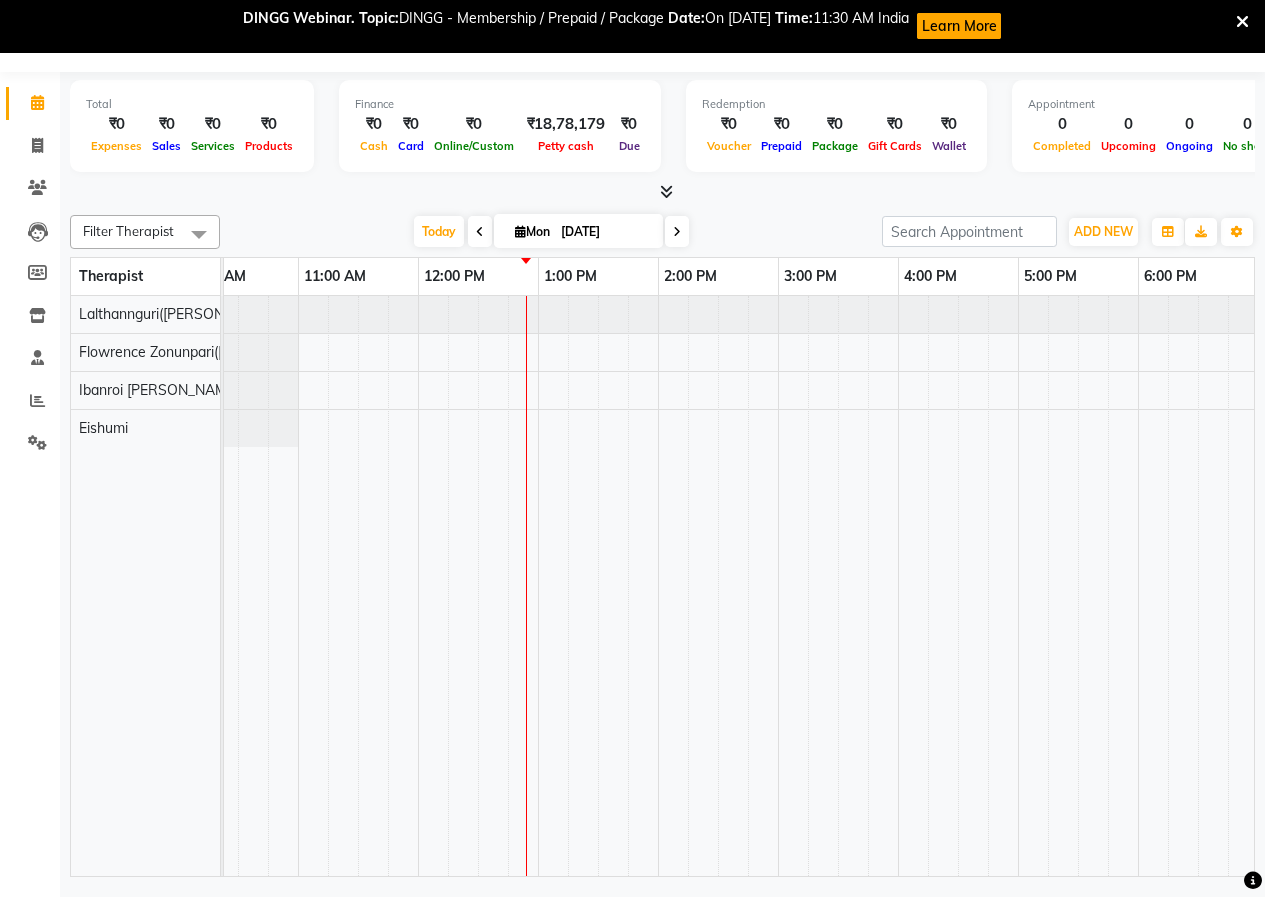 click at bounding box center [480, 232] 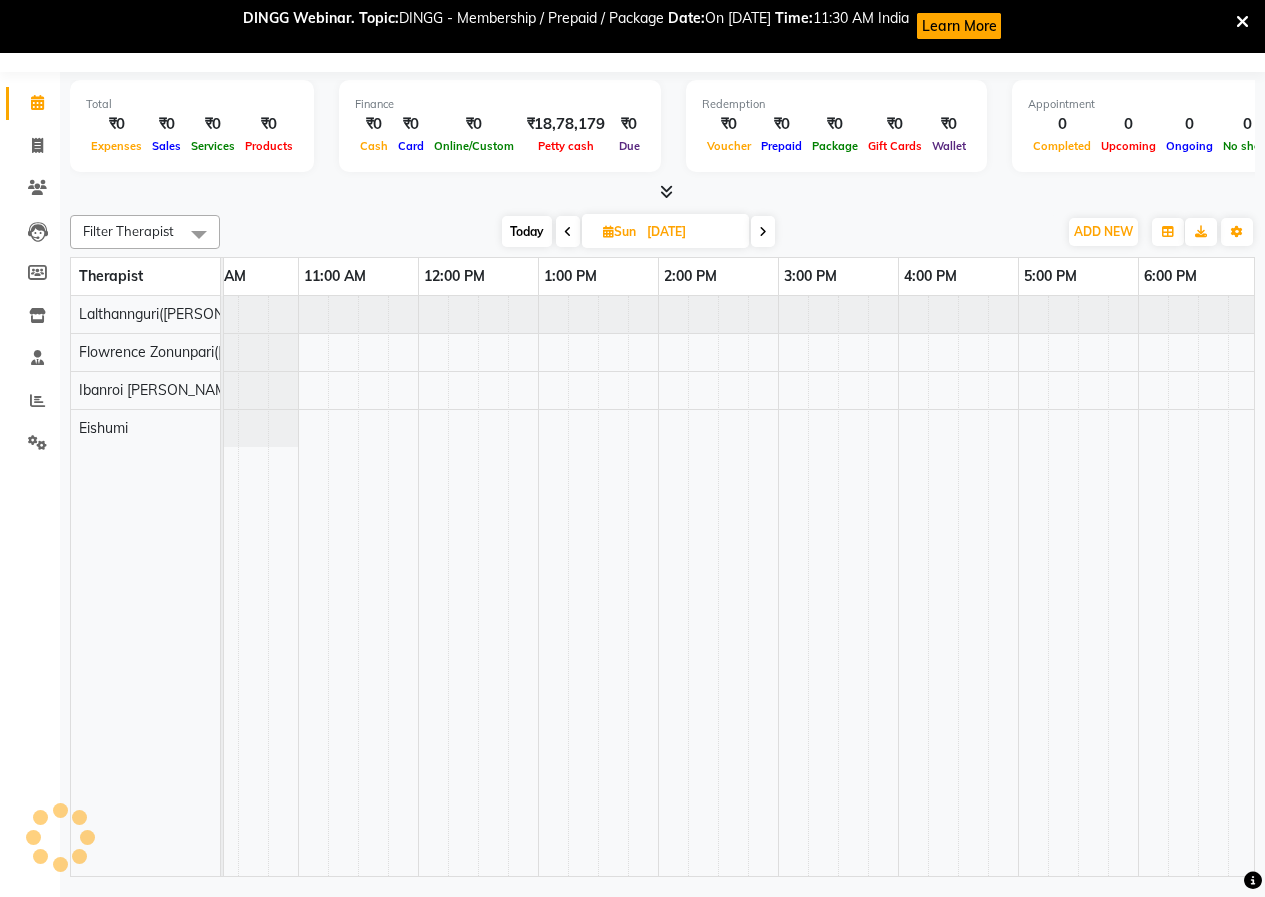 scroll, scrollTop: 0, scrollLeft: 481, axis: horizontal 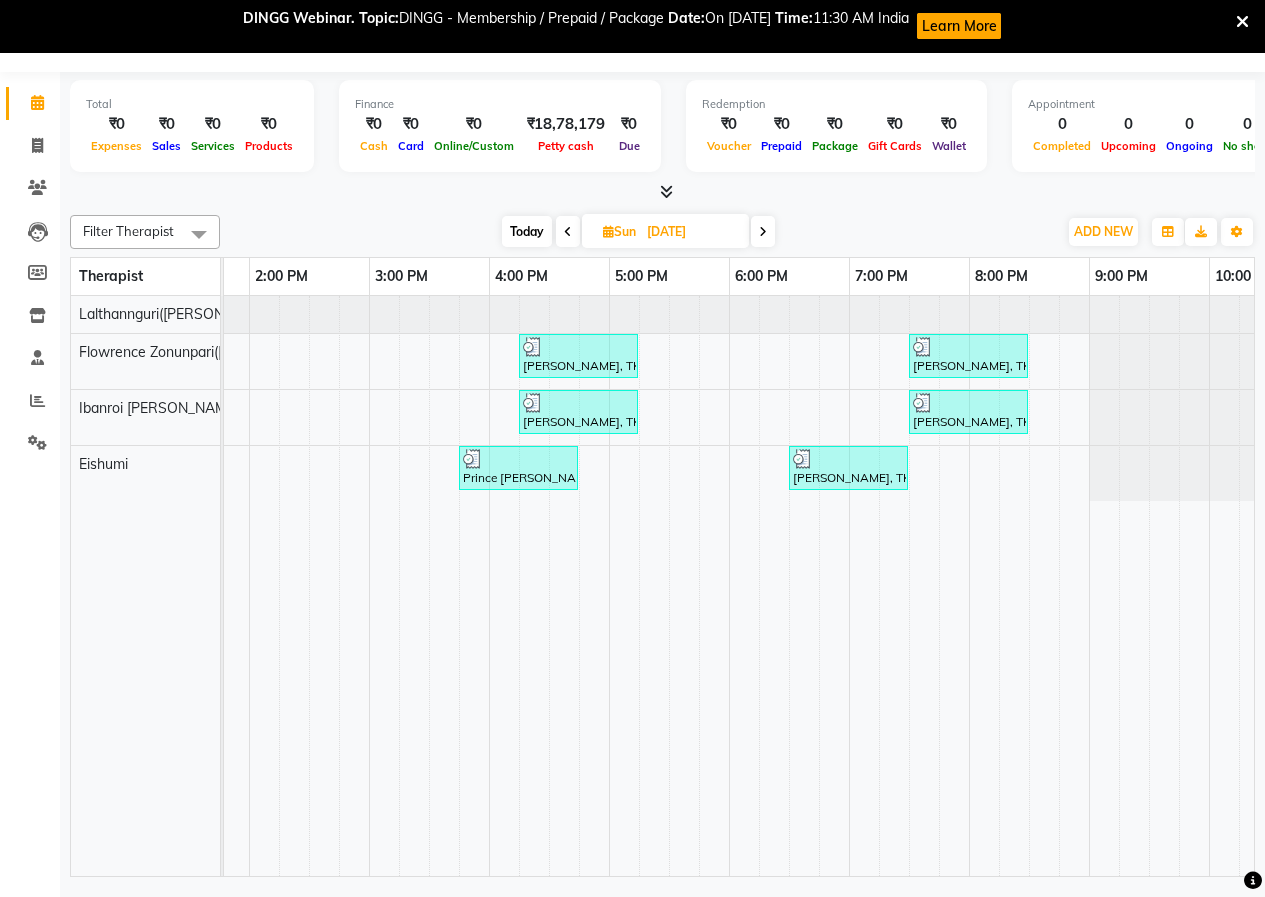 click at bounding box center (763, 232) 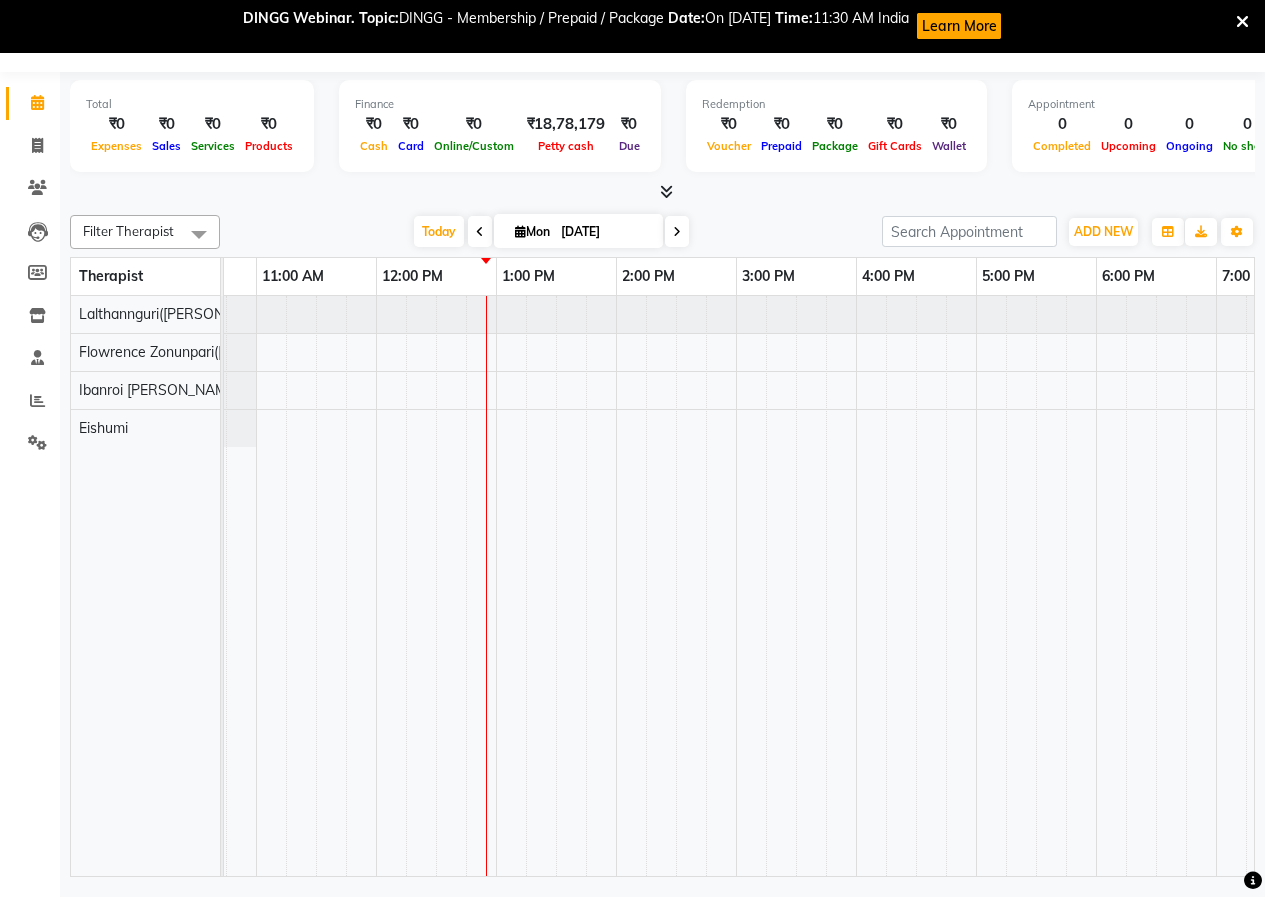 click at bounding box center [856, 586] 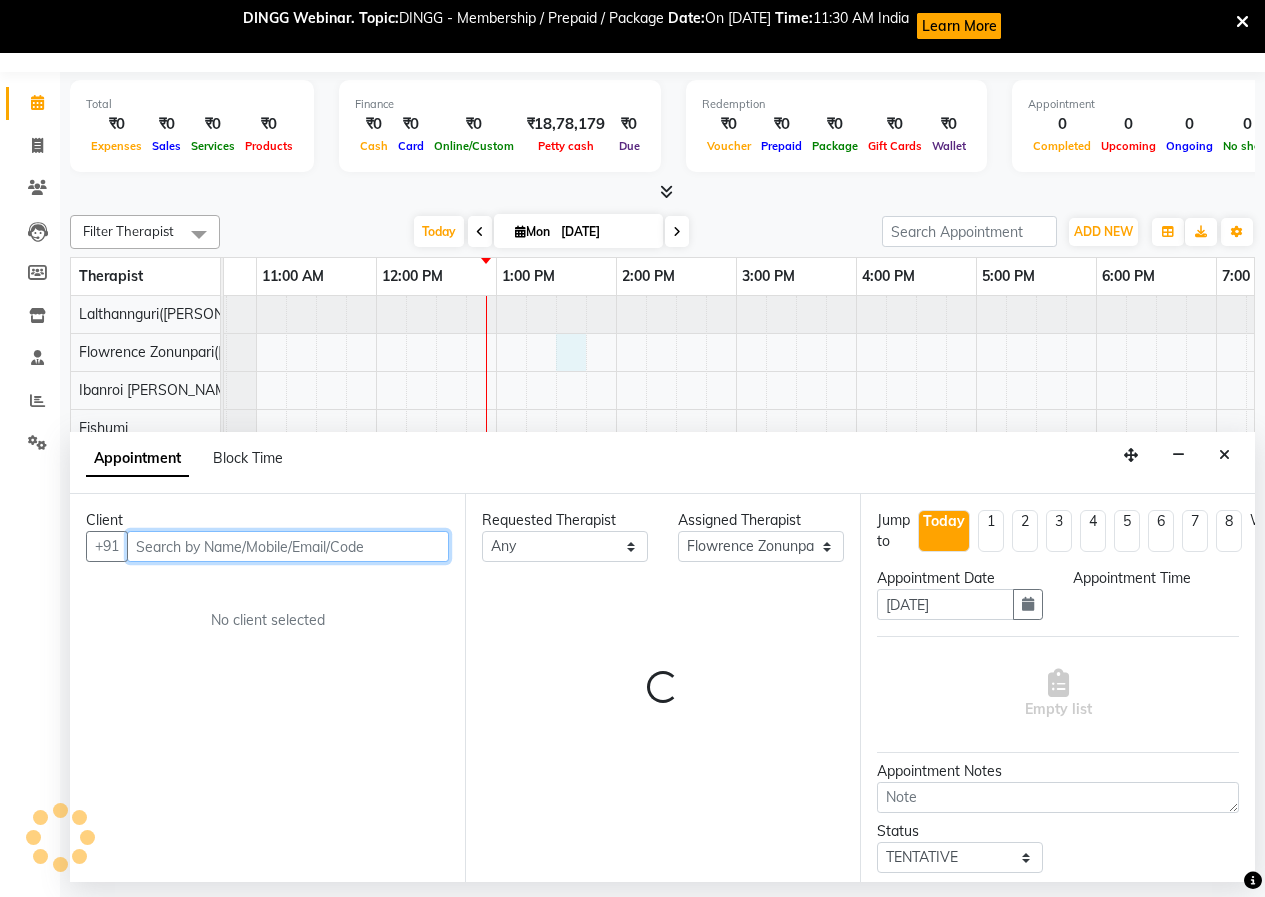 select on "810" 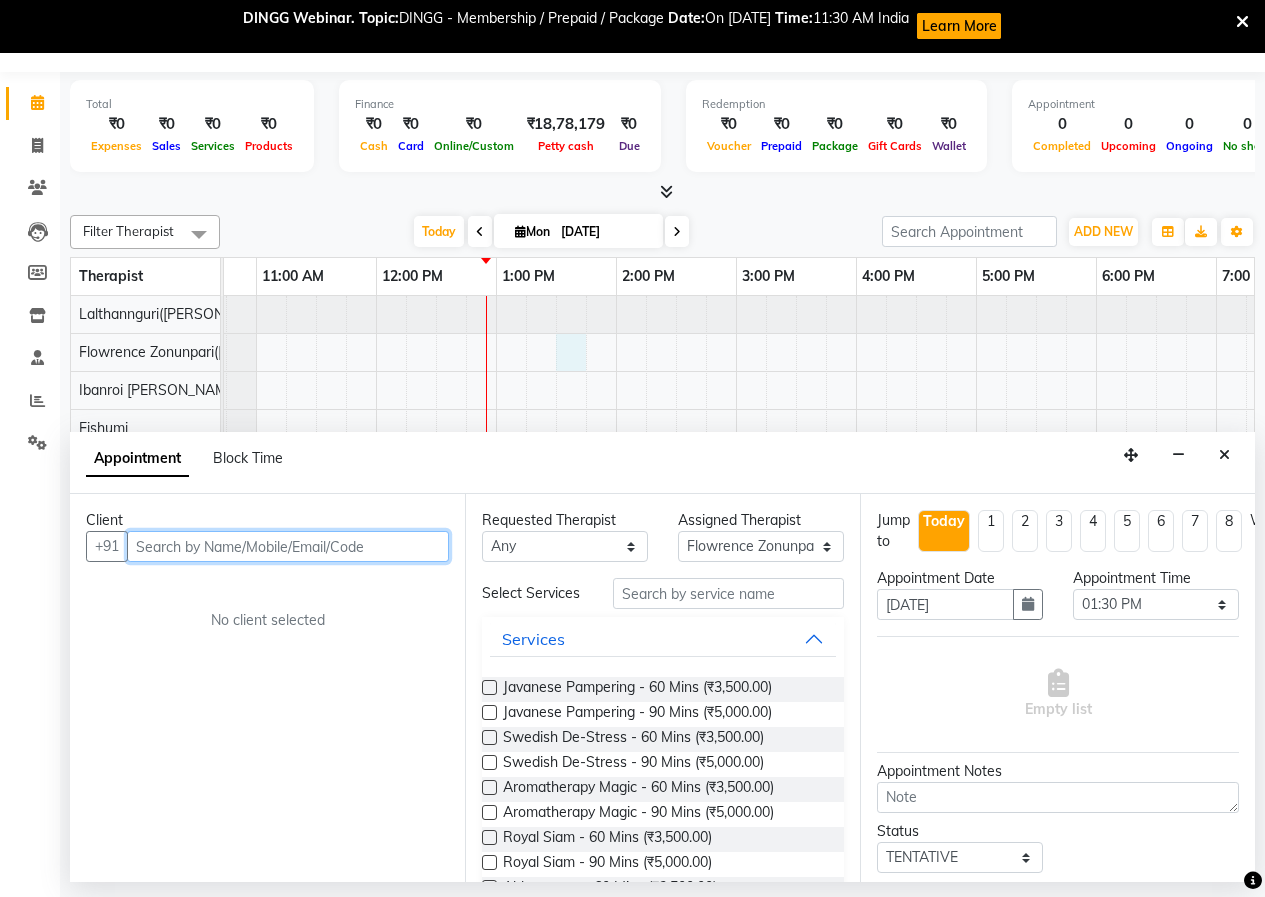 click at bounding box center [288, 546] 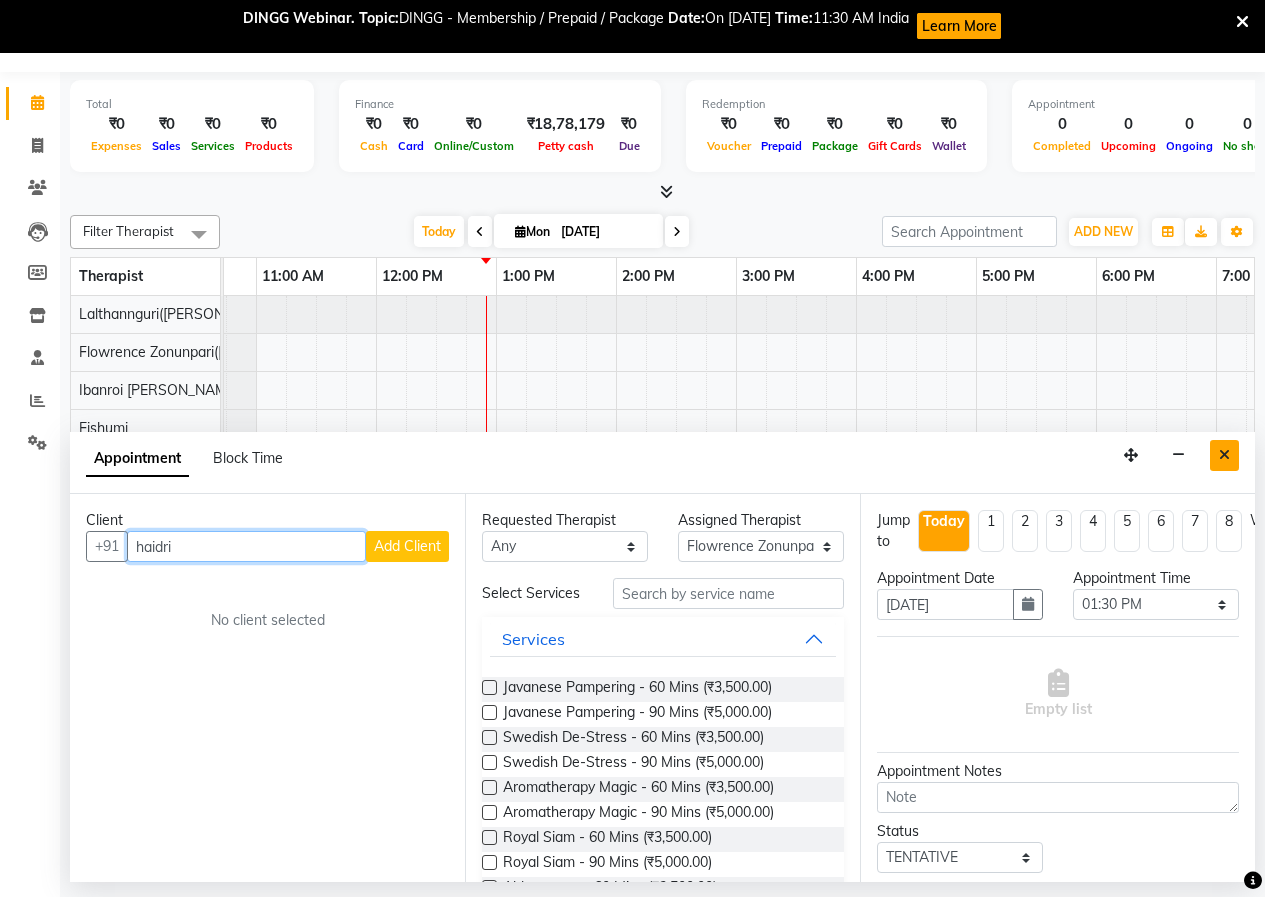 type on "haidri" 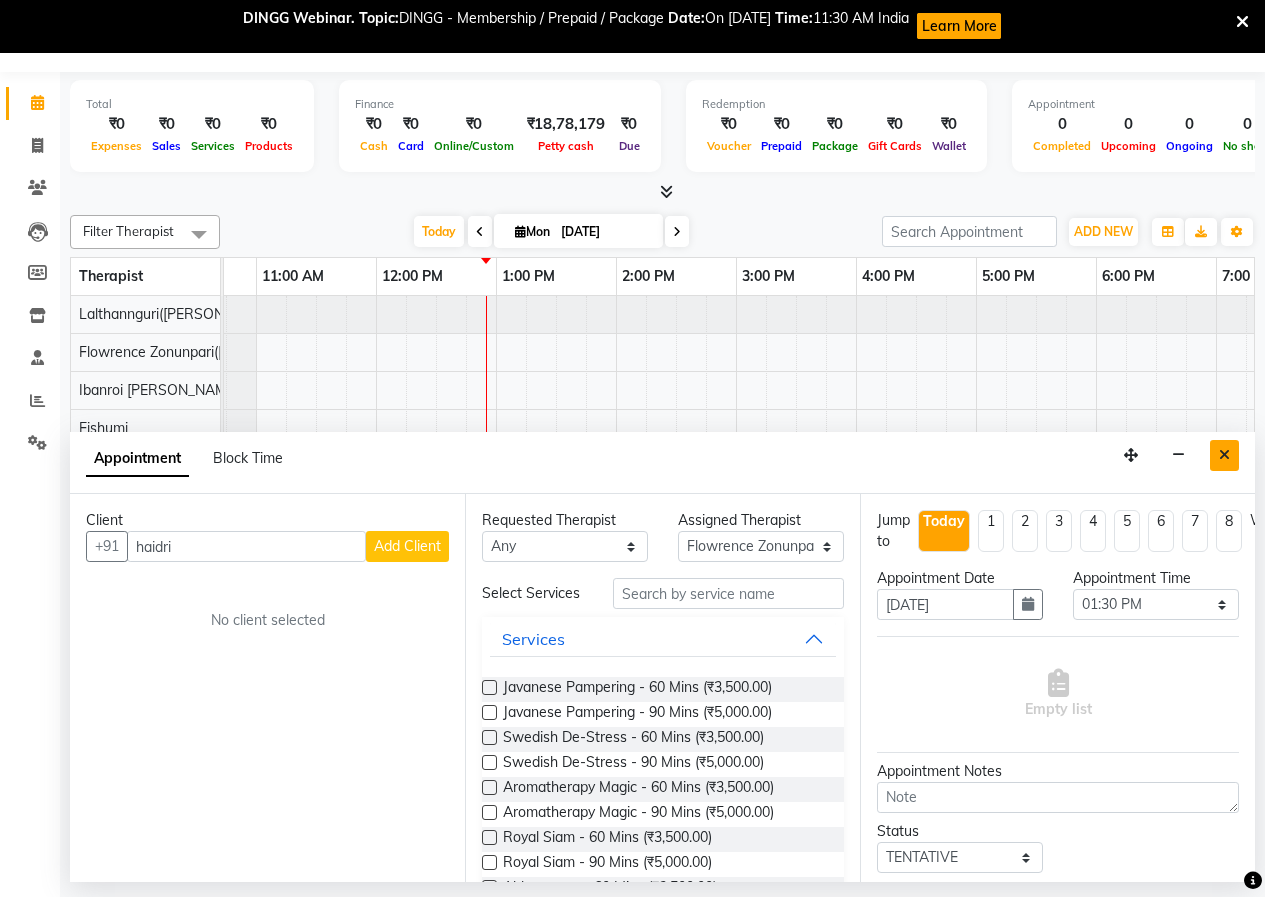 click at bounding box center (1224, 455) 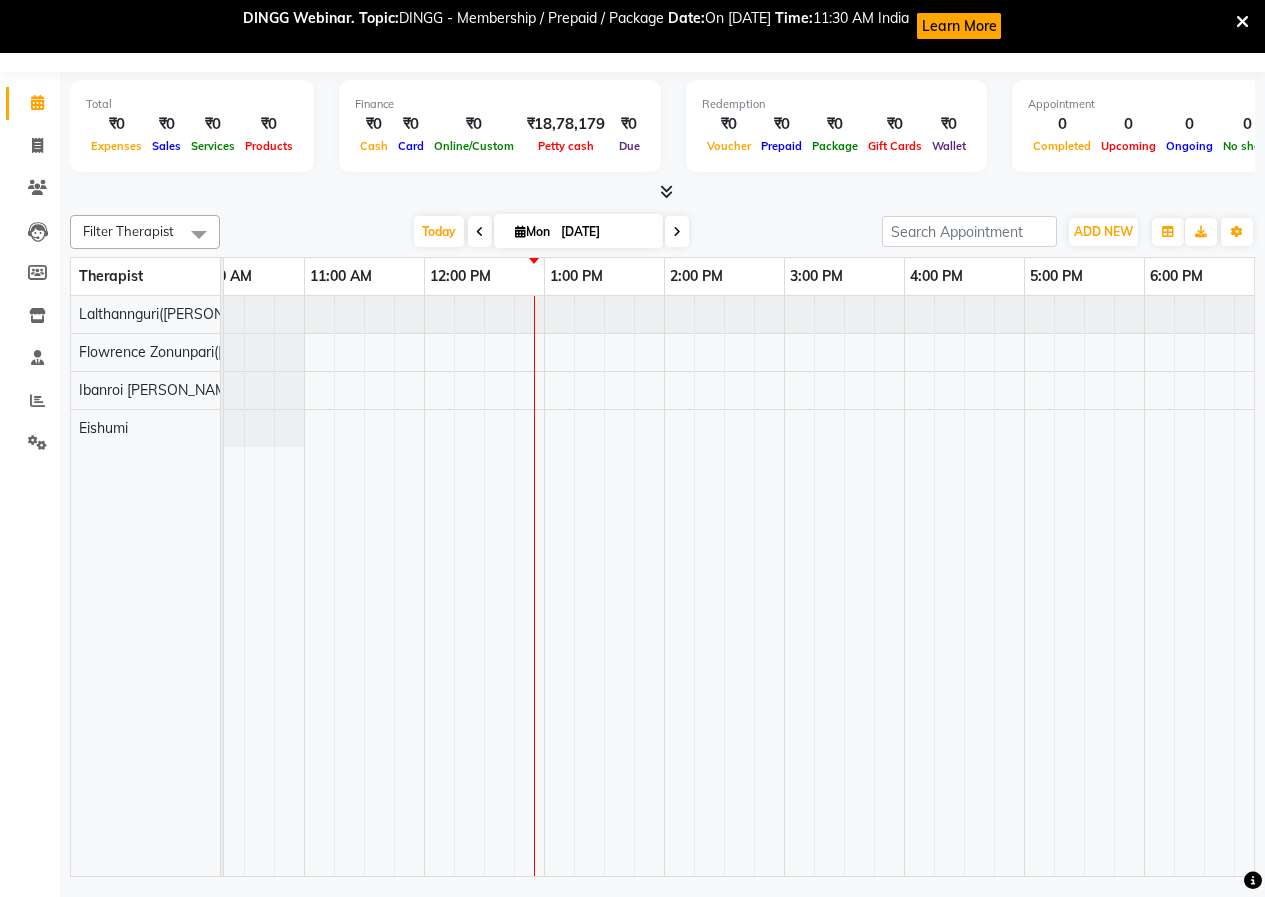 click at bounding box center [904, 586] 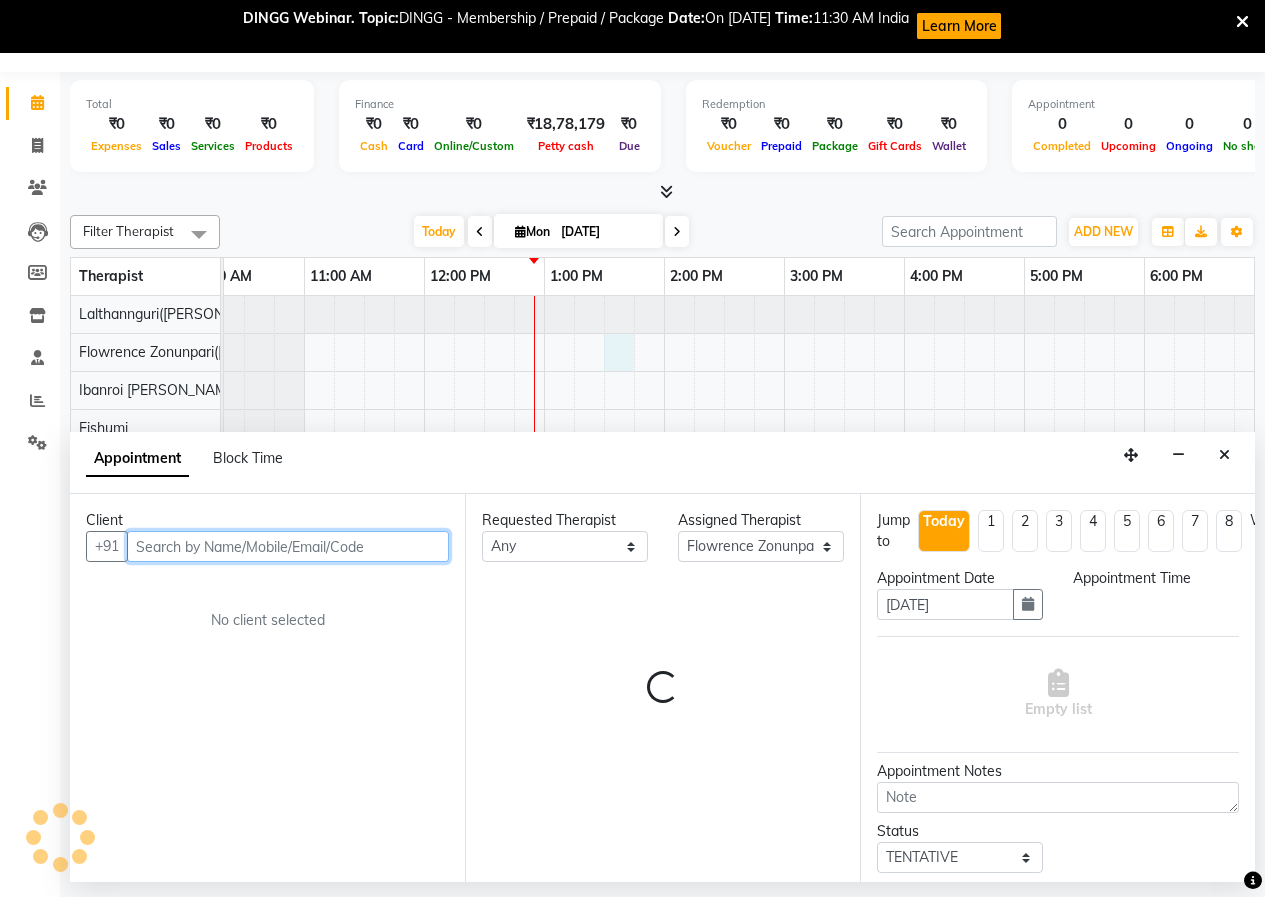 select on "810" 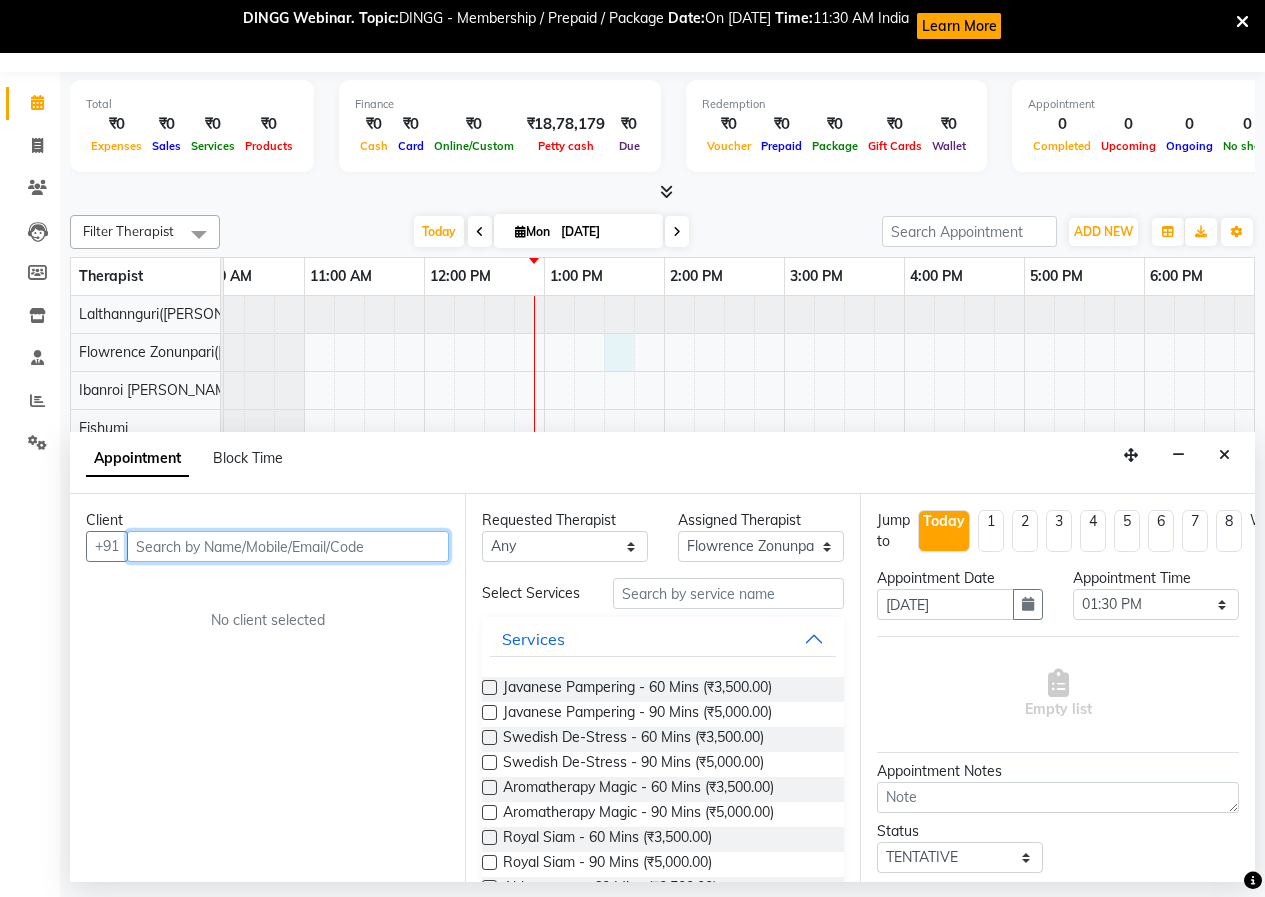 click at bounding box center [288, 546] 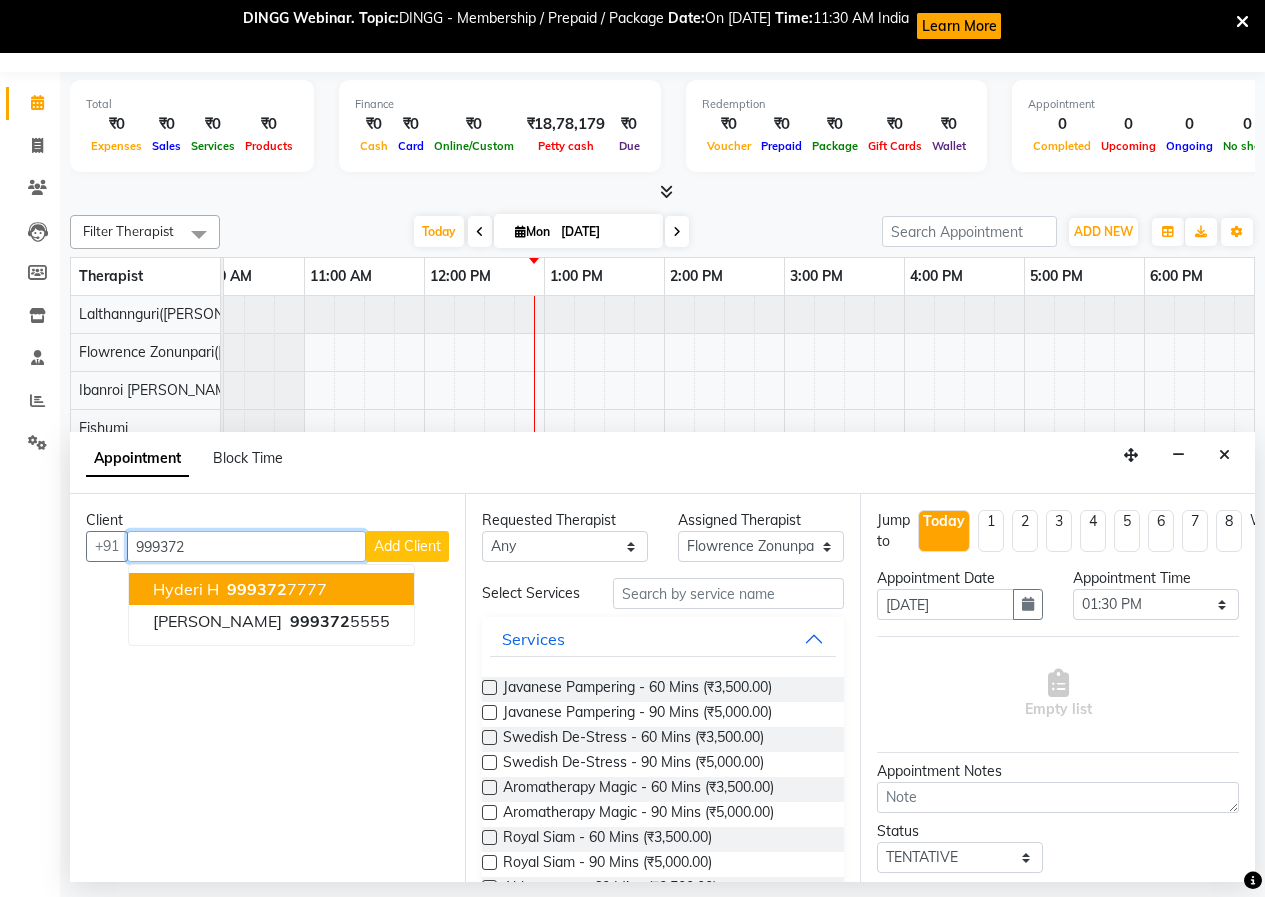 click on "999372 7777" at bounding box center (275, 589) 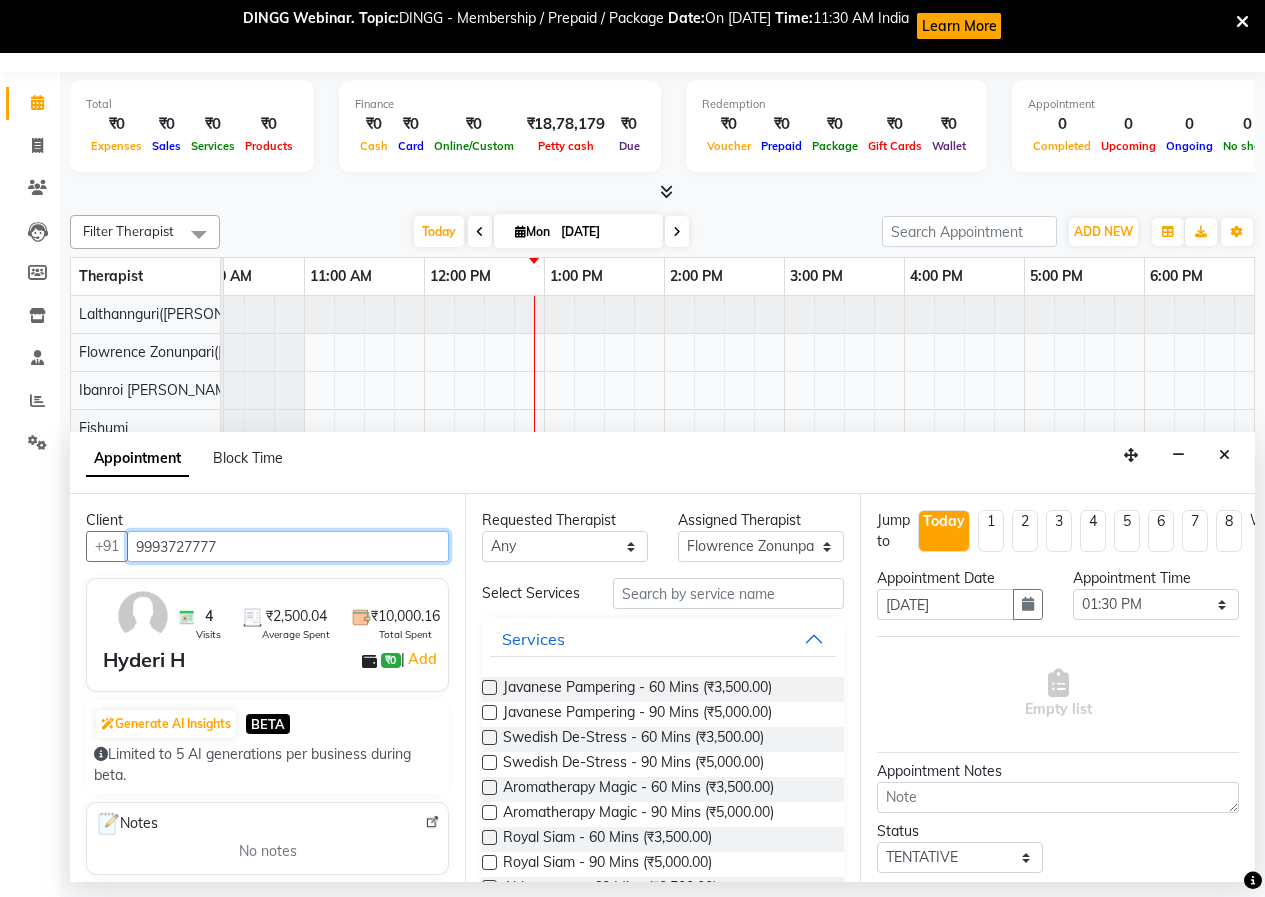 type on "9993727777" 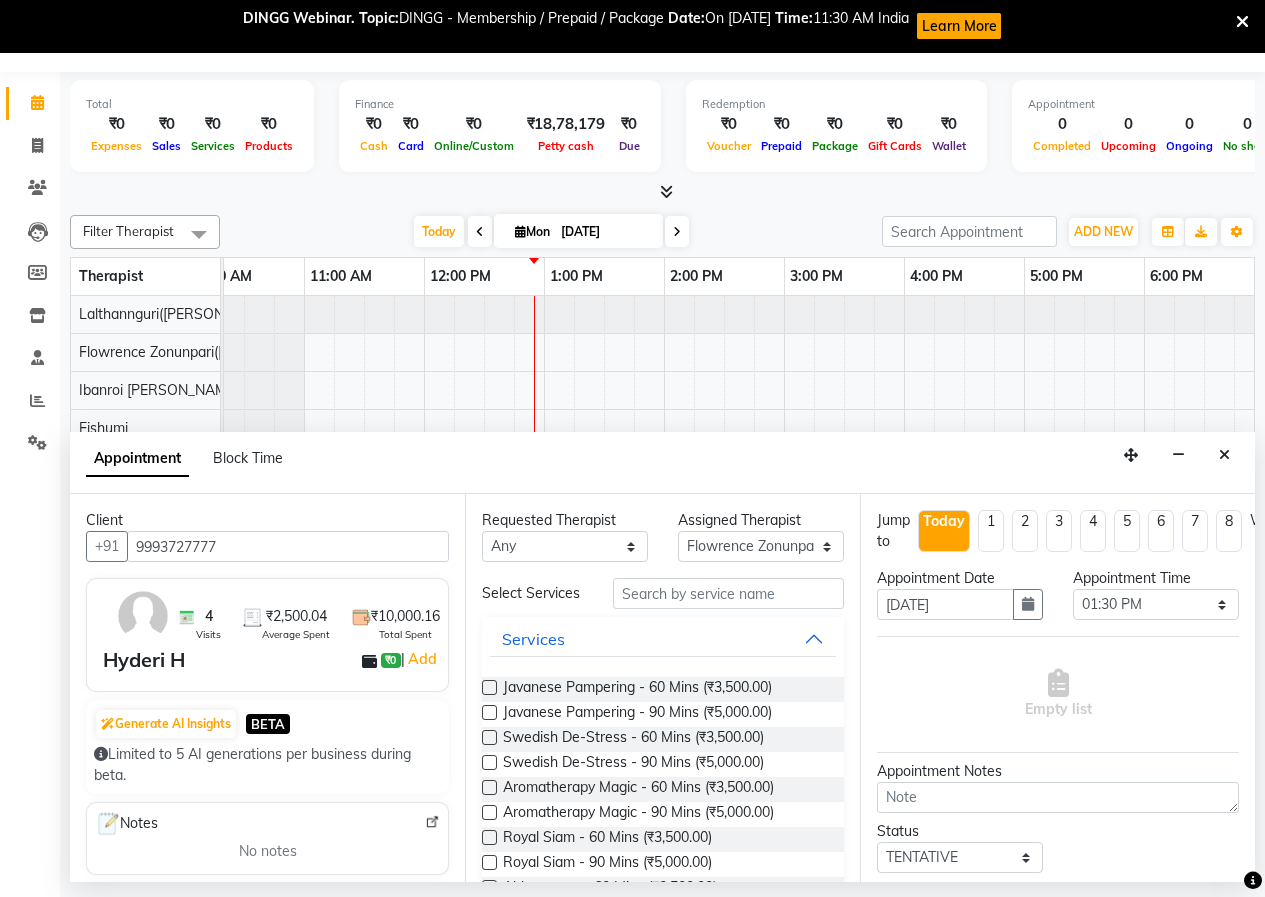 click at bounding box center [489, 687] 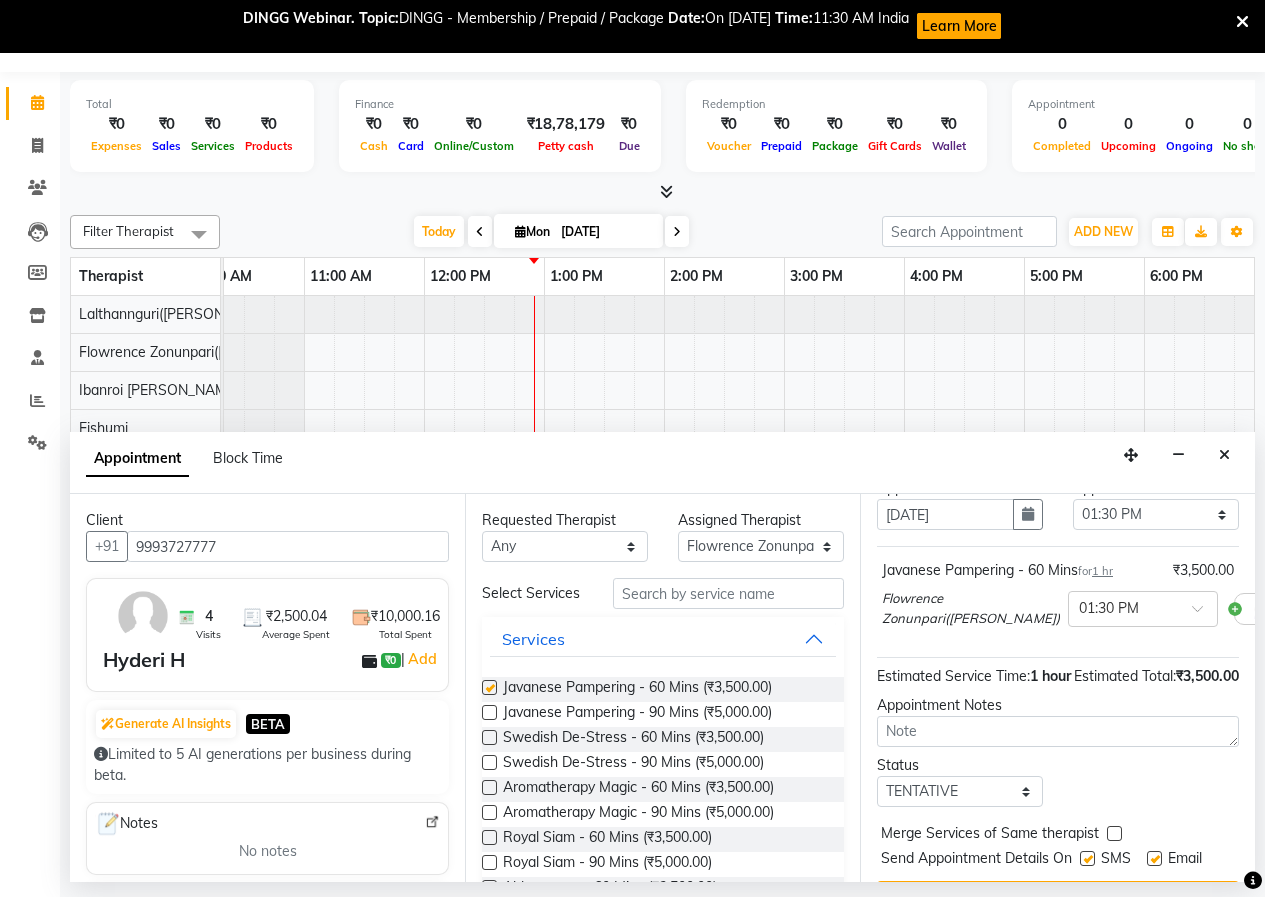 checkbox on "false" 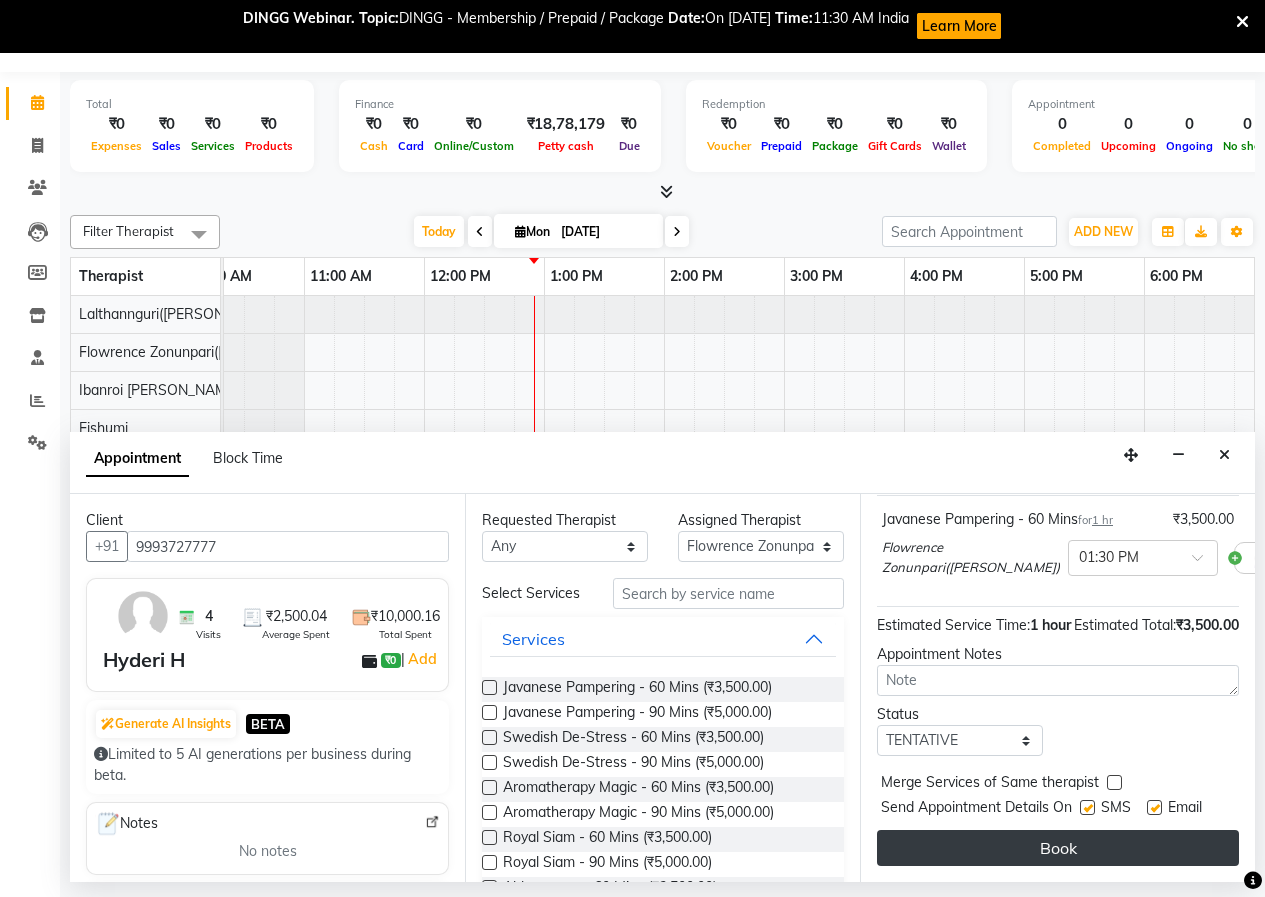 click on "Book" at bounding box center [1058, 848] 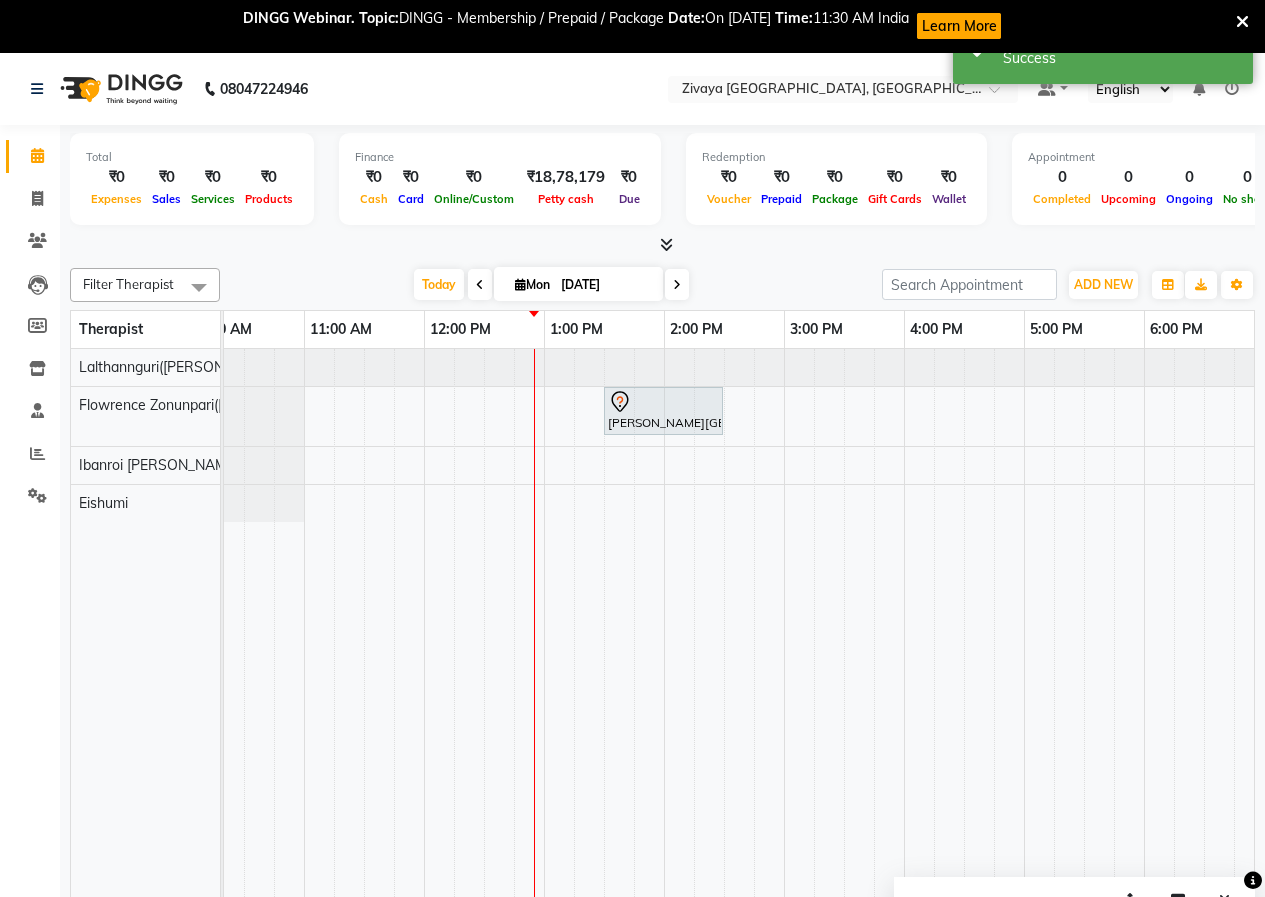 click at bounding box center [1242, 22] 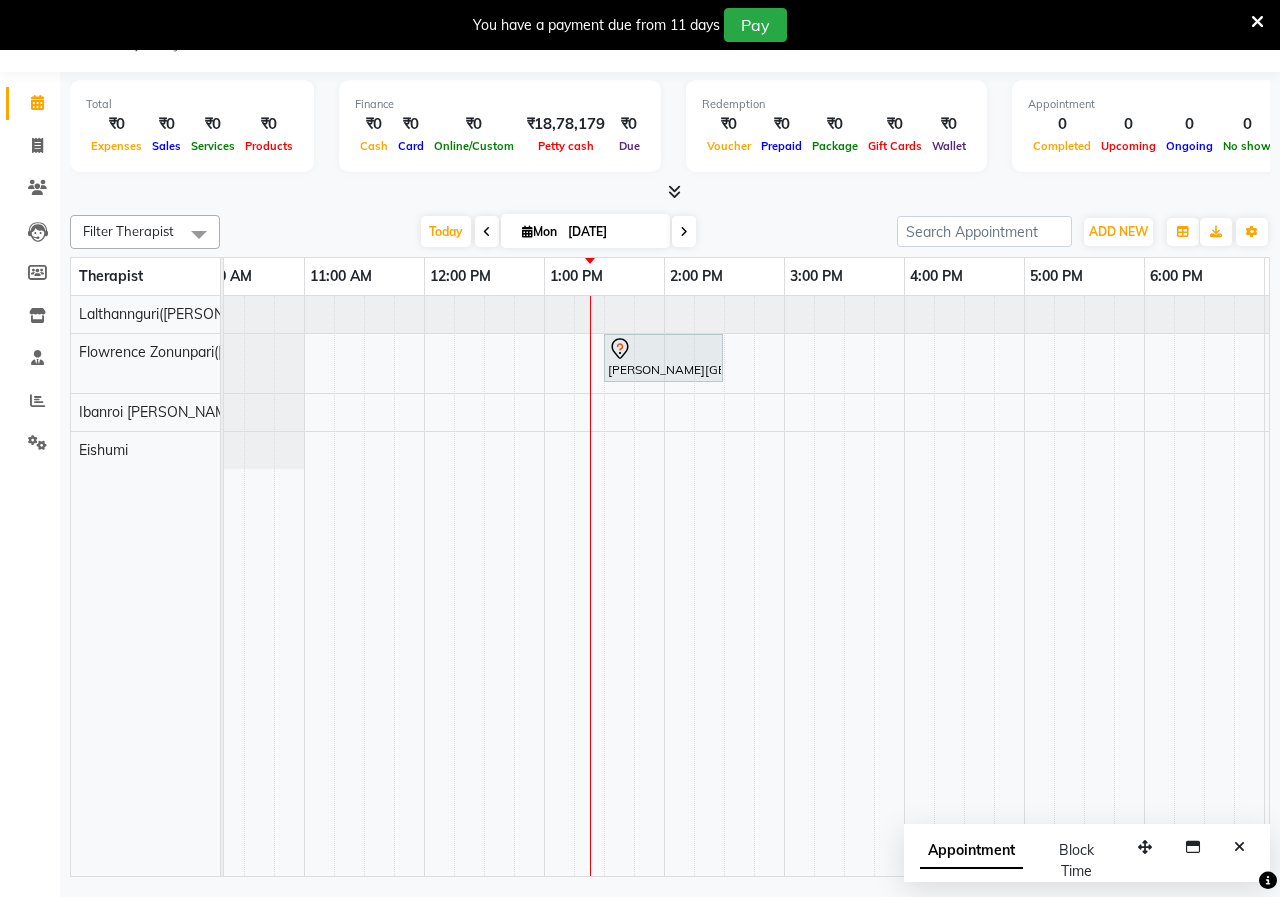 click at bounding box center (1257, 22) 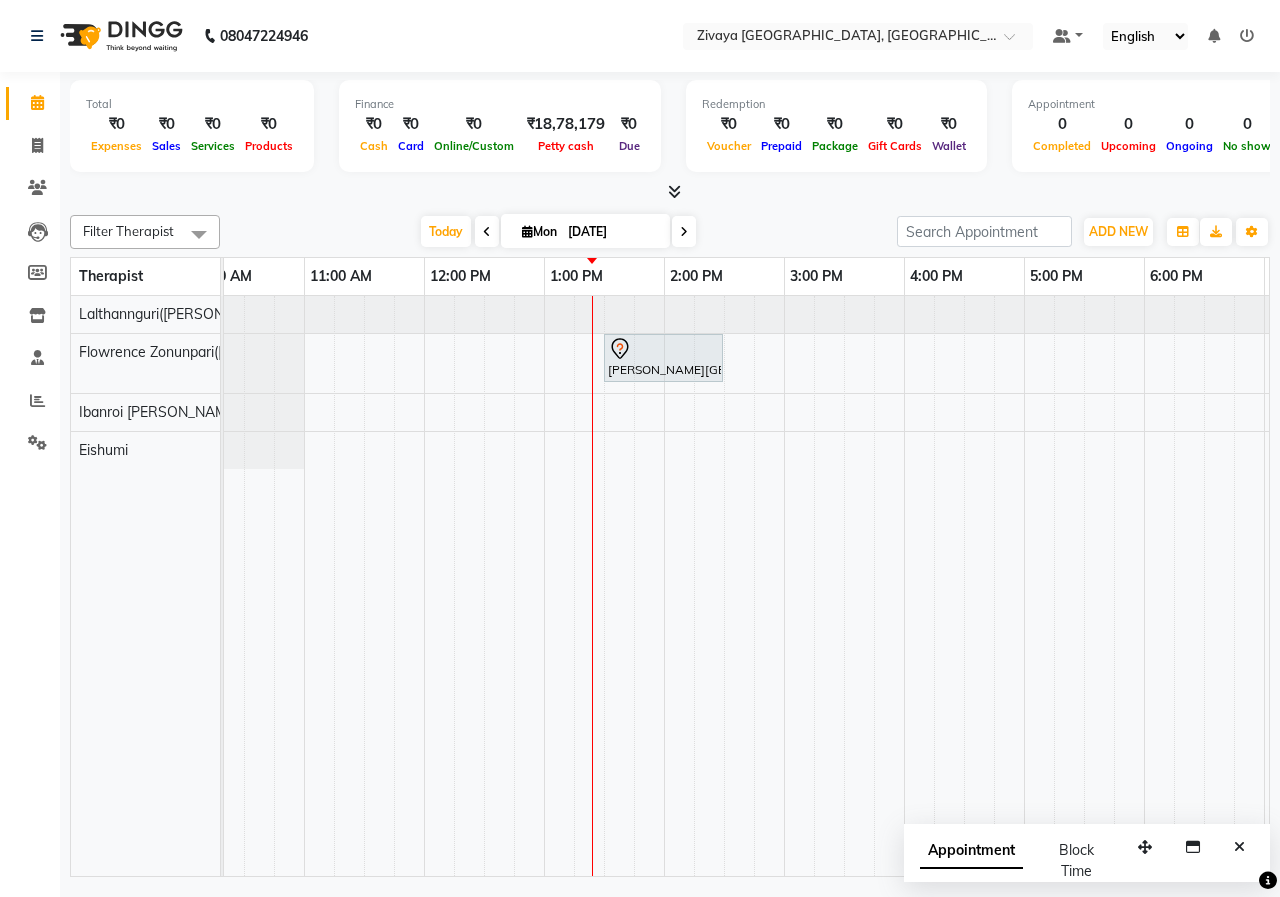 click at bounding box center (487, 231) 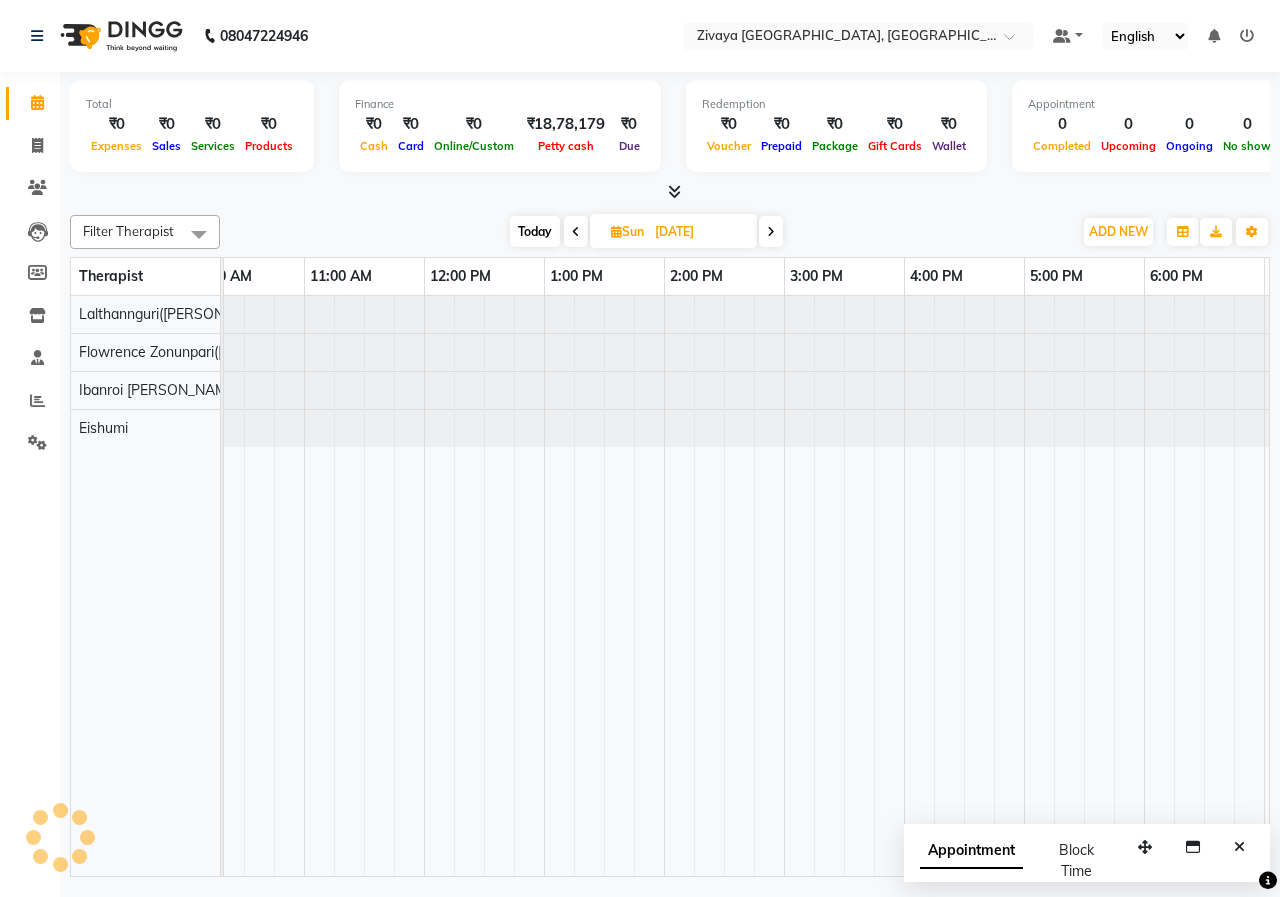 scroll, scrollTop: 0, scrollLeft: 601, axis: horizontal 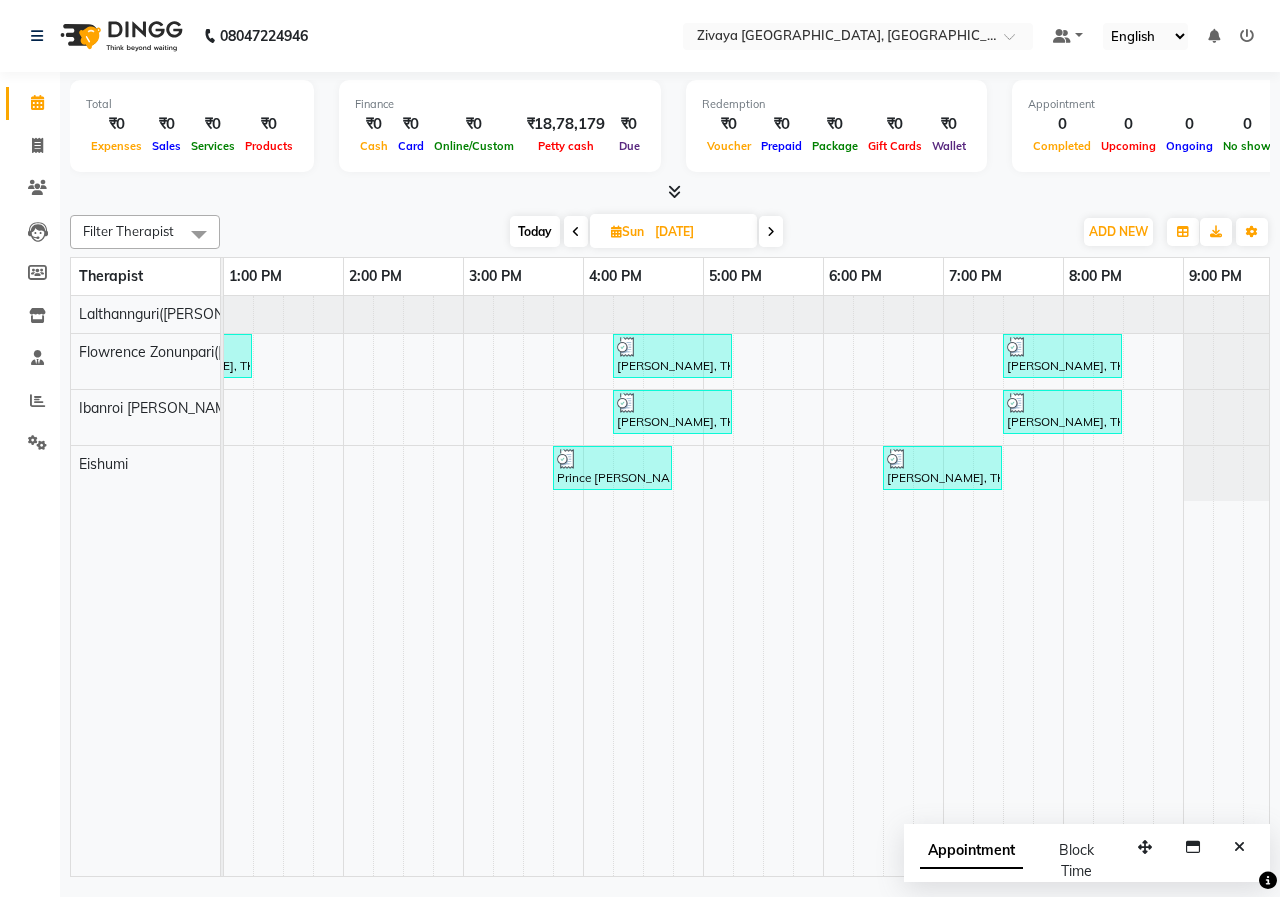 click on "Appointment" at bounding box center (971, 851) 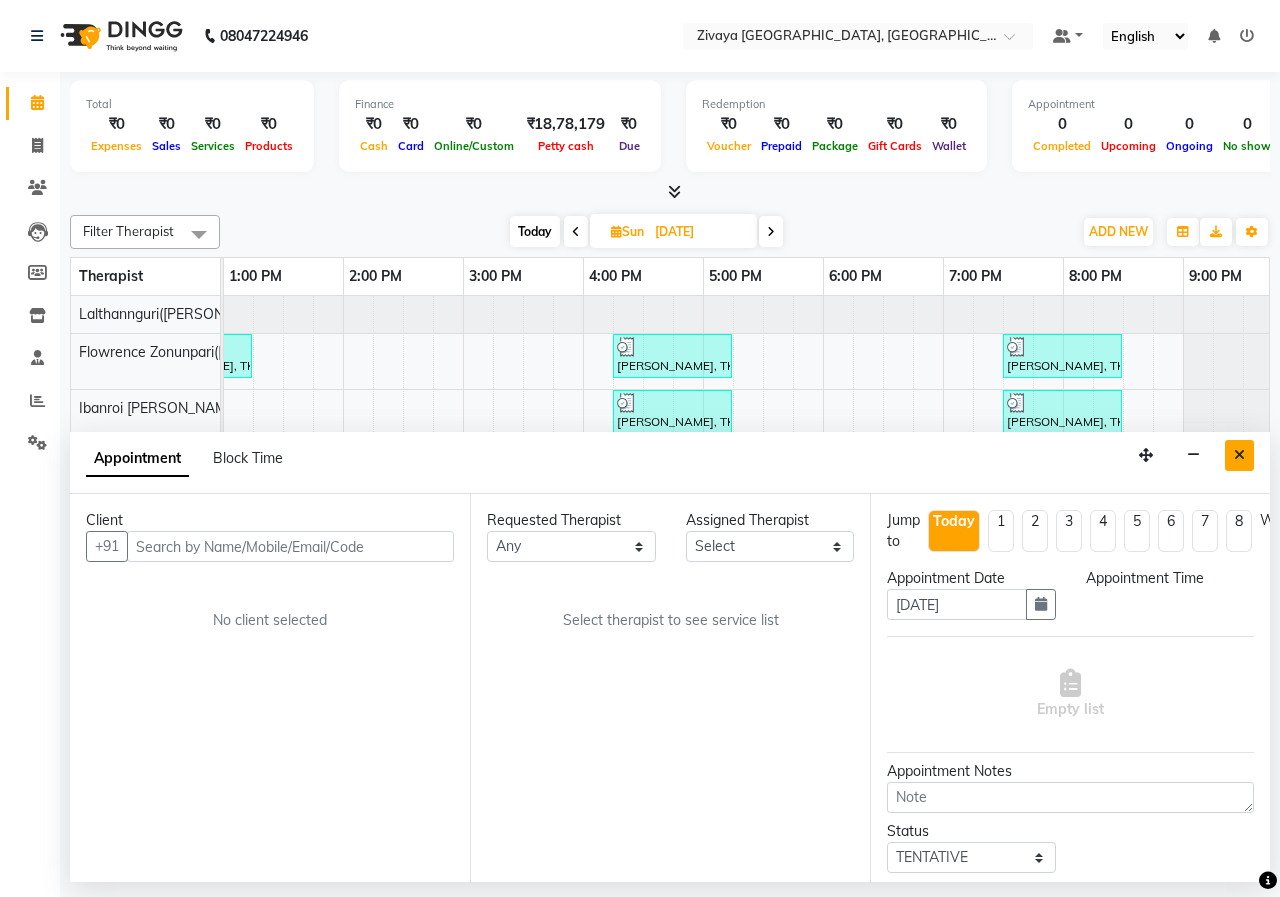 click at bounding box center (1239, 455) 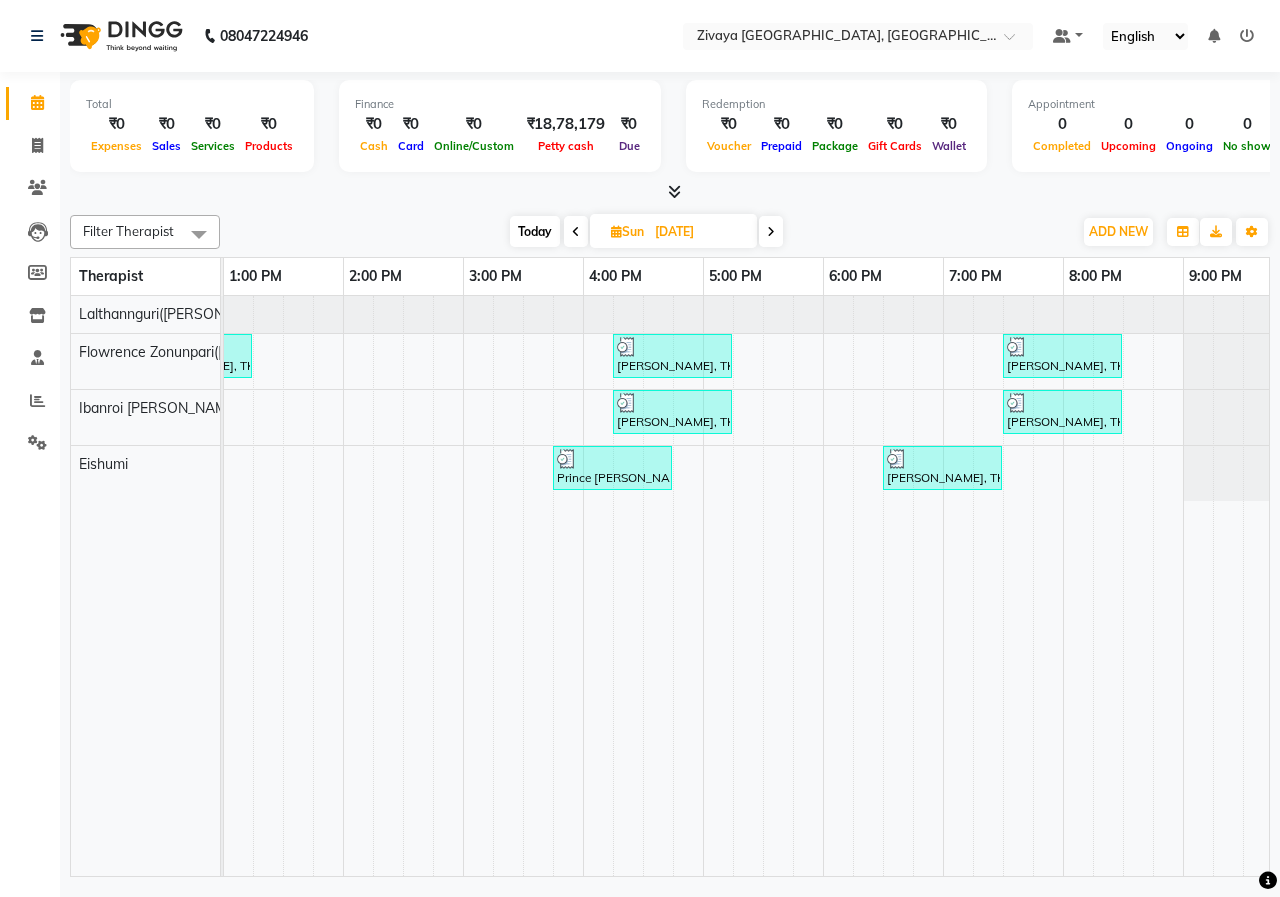 scroll, scrollTop: 0, scrollLeft: 436, axis: horizontal 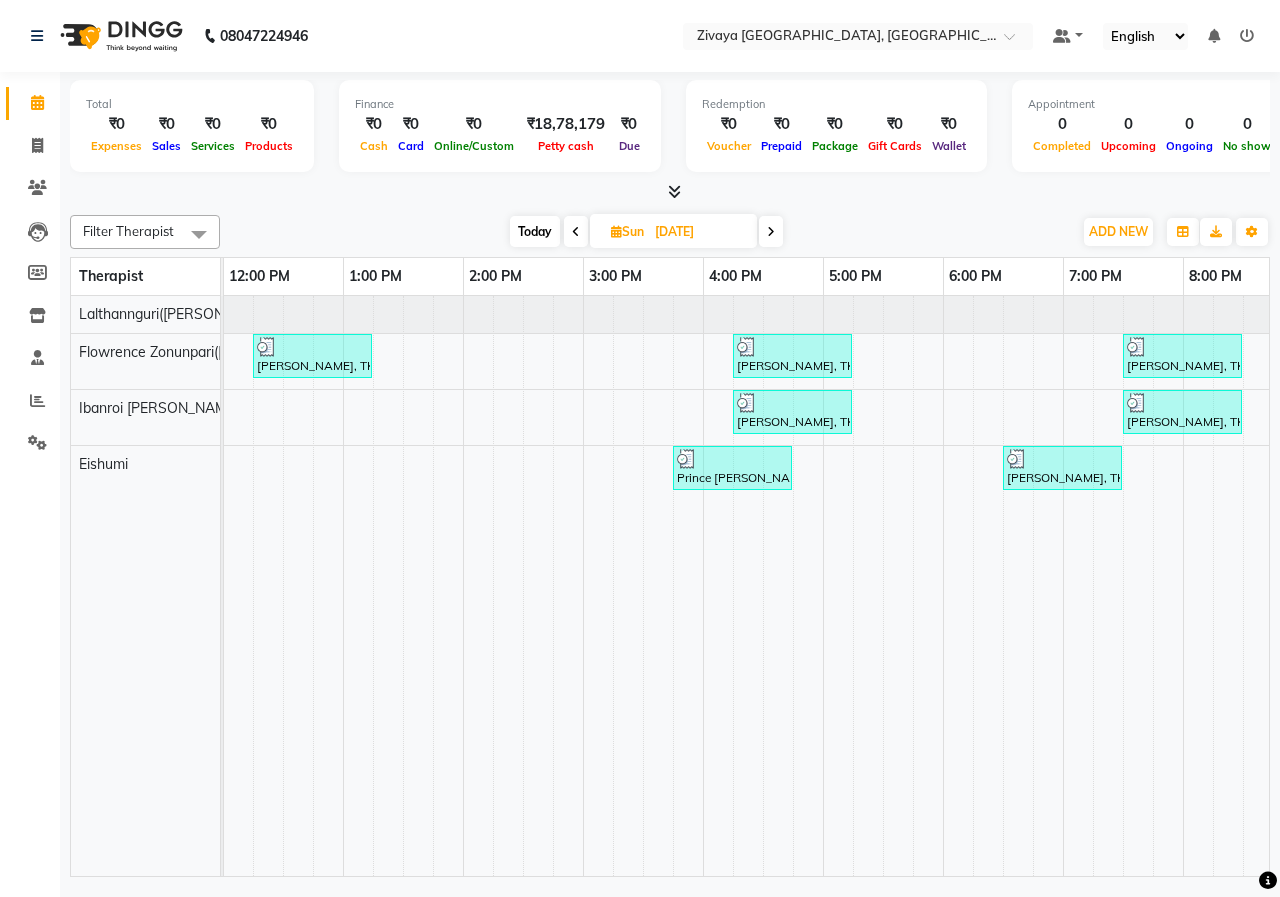 click at bounding box center [670, 192] 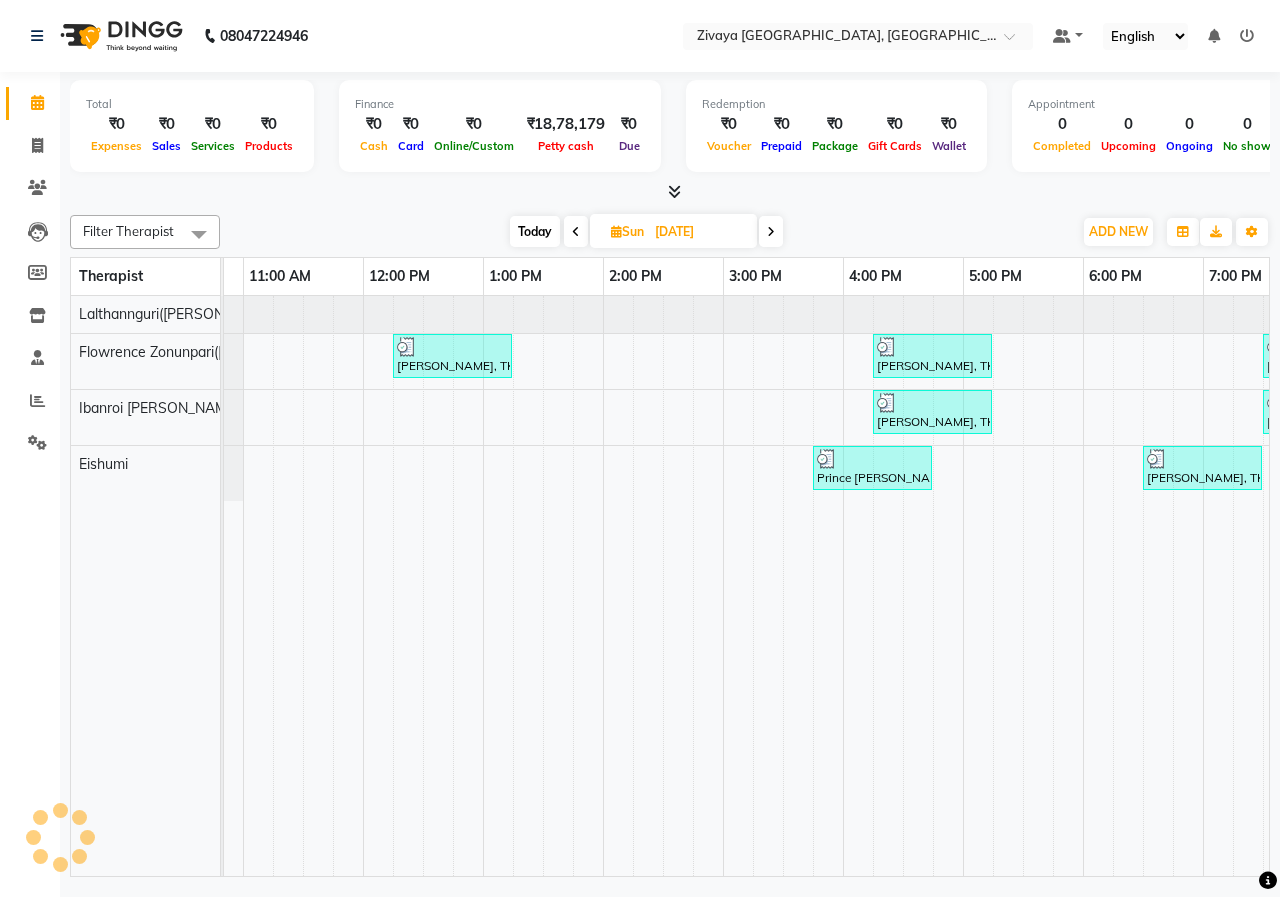 scroll, scrollTop: 0, scrollLeft: 187, axis: horizontal 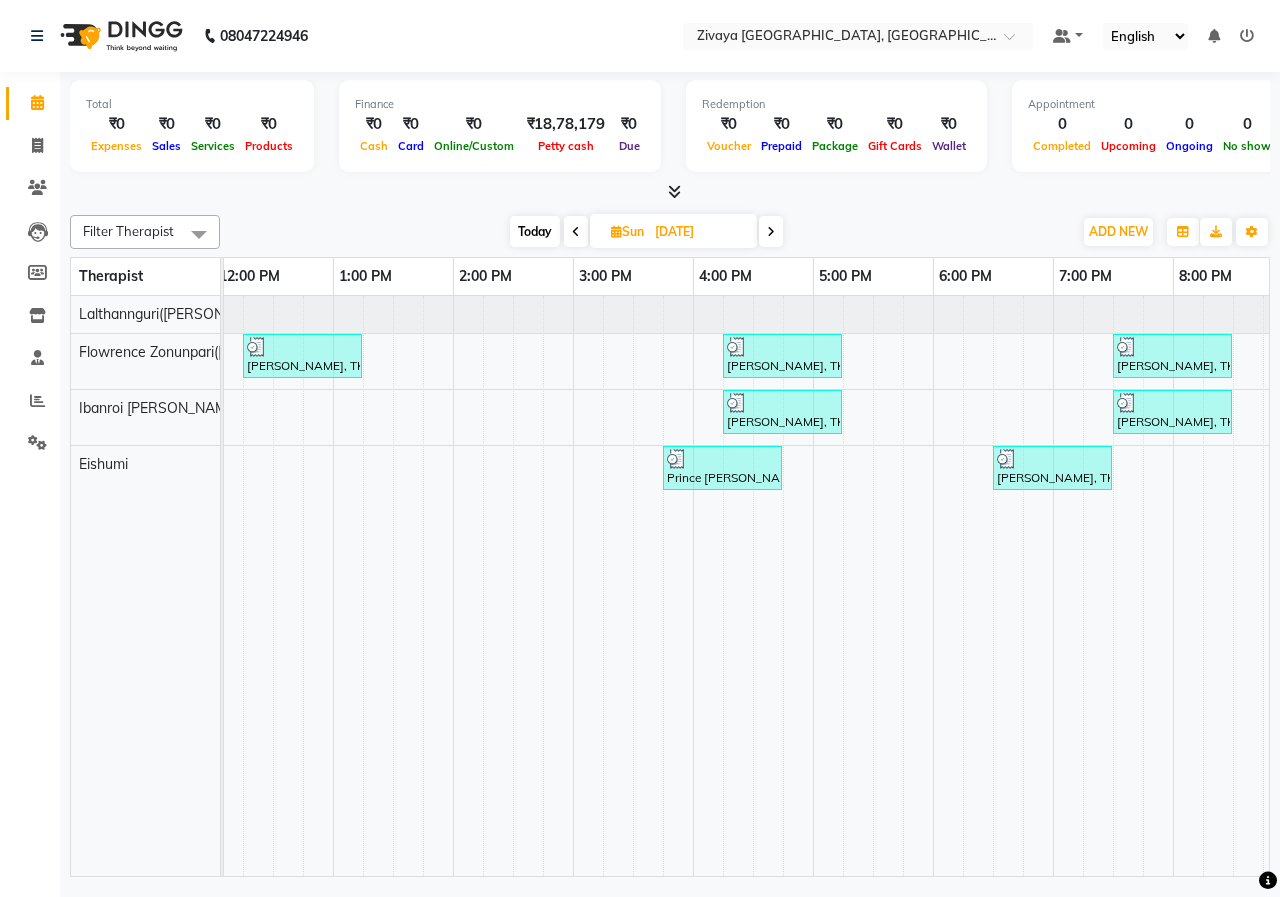 click at bounding box center [771, 231] 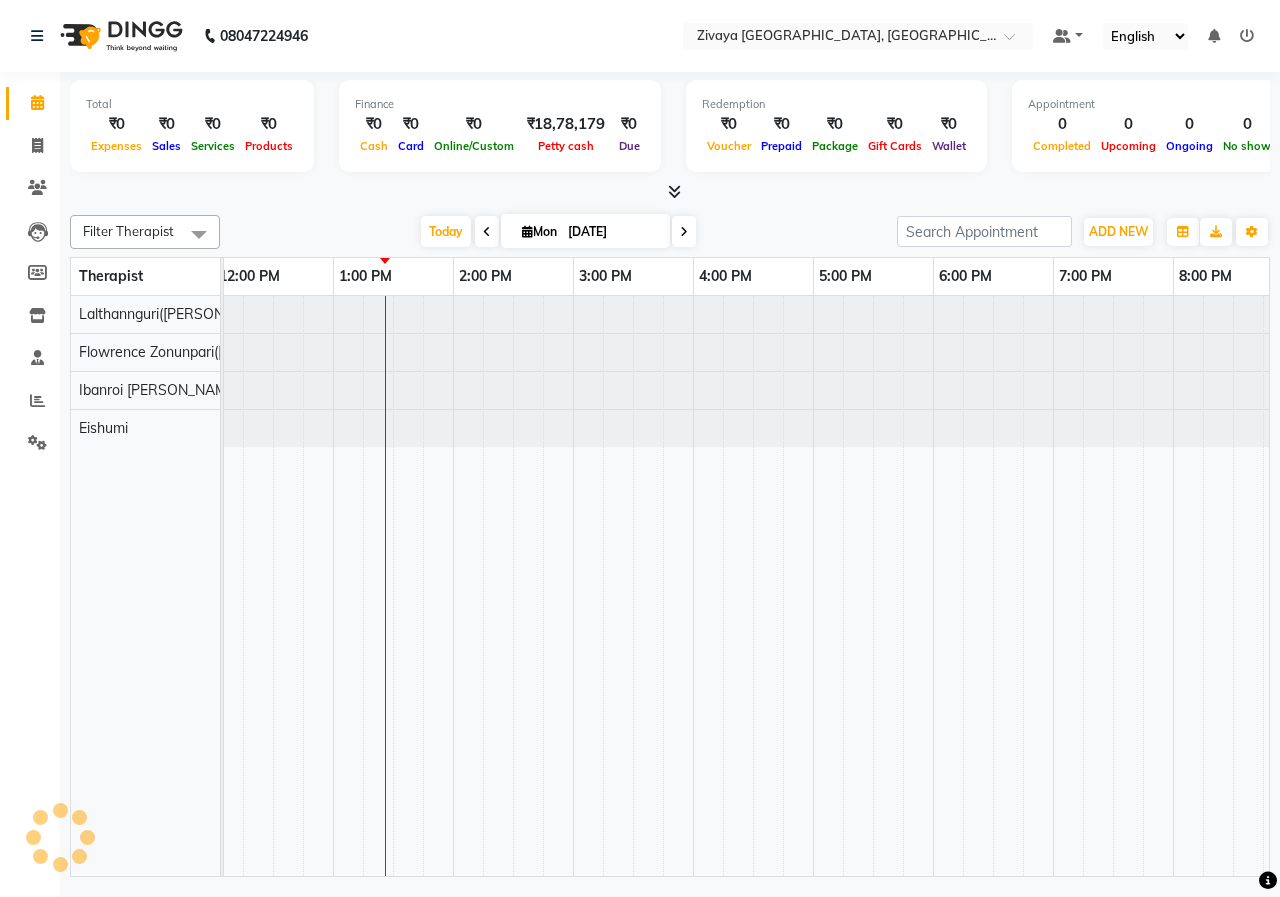 scroll, scrollTop: 0, scrollLeft: 601, axis: horizontal 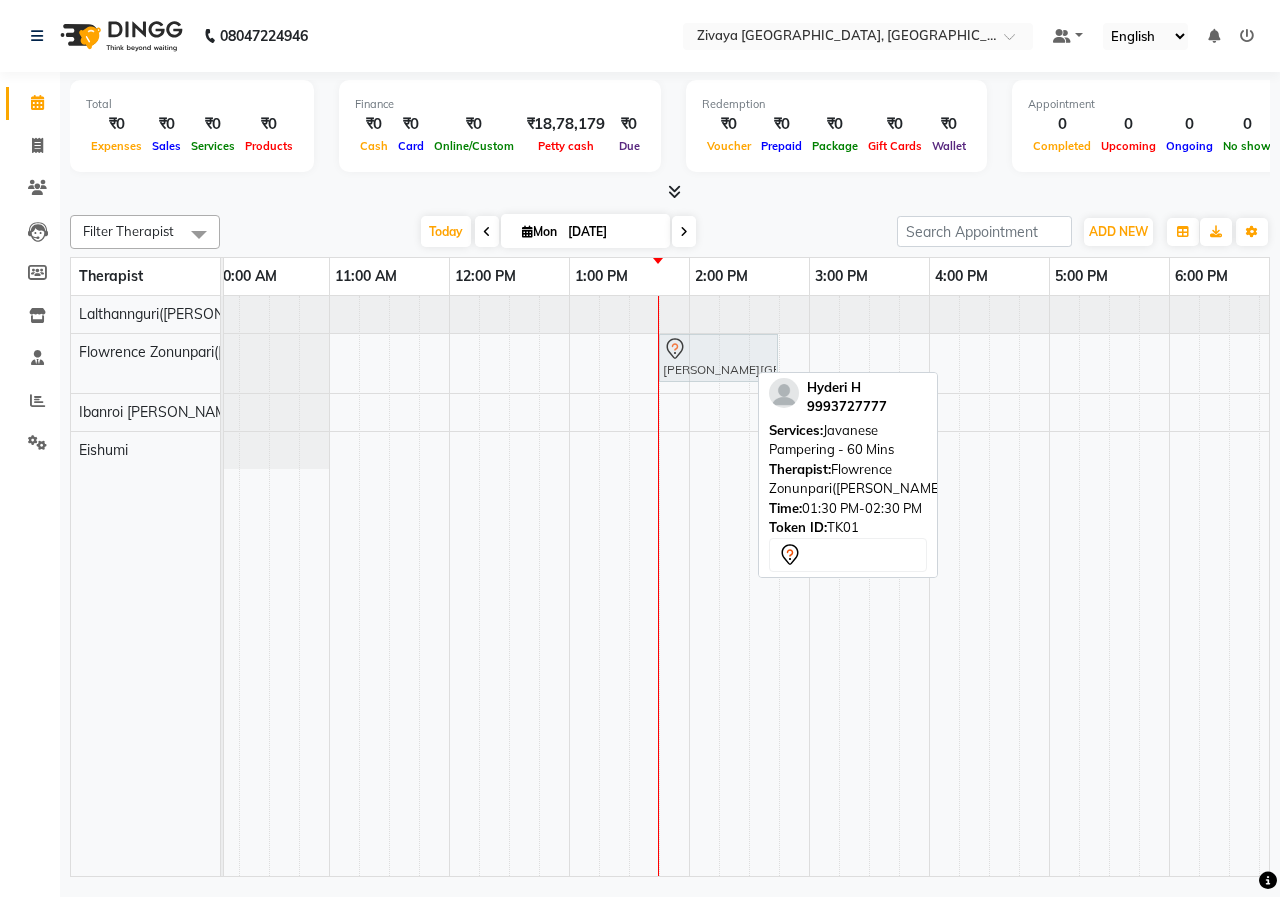 drag, startPoint x: 692, startPoint y: 361, endPoint x: 709, endPoint y: 359, distance: 17.117243 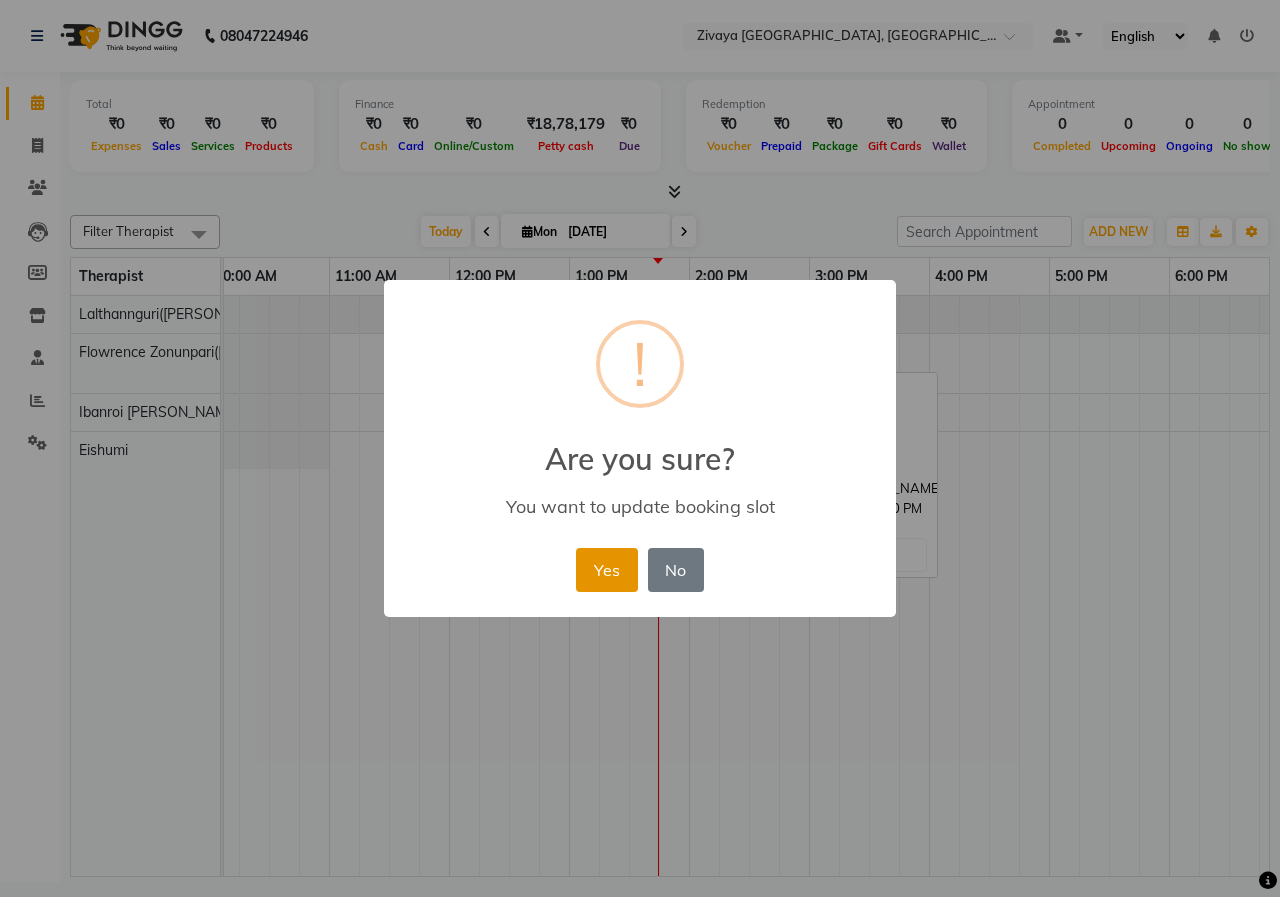 click on "Yes" at bounding box center (606, 570) 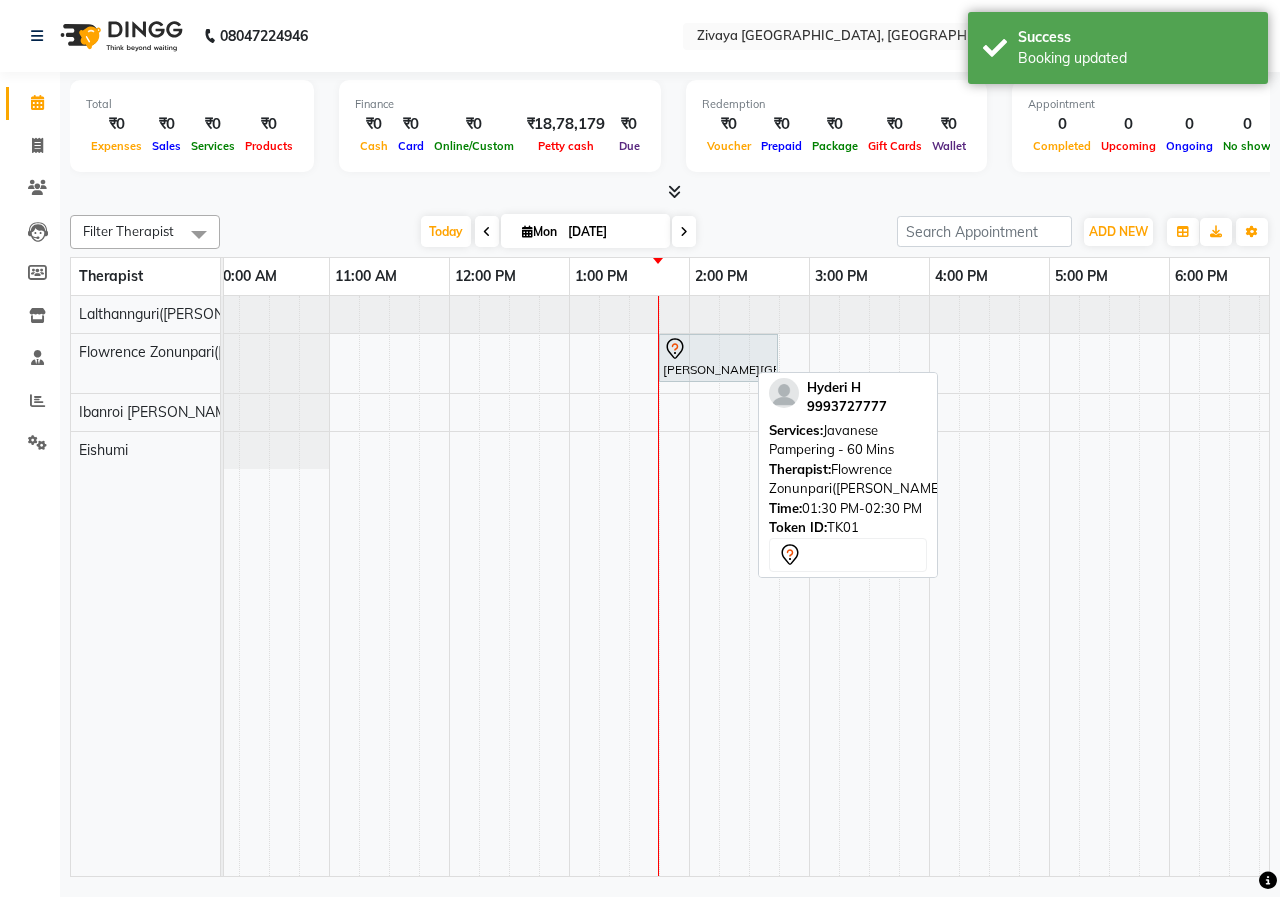 click on "[DATE]  [DATE]" at bounding box center (558, 232) 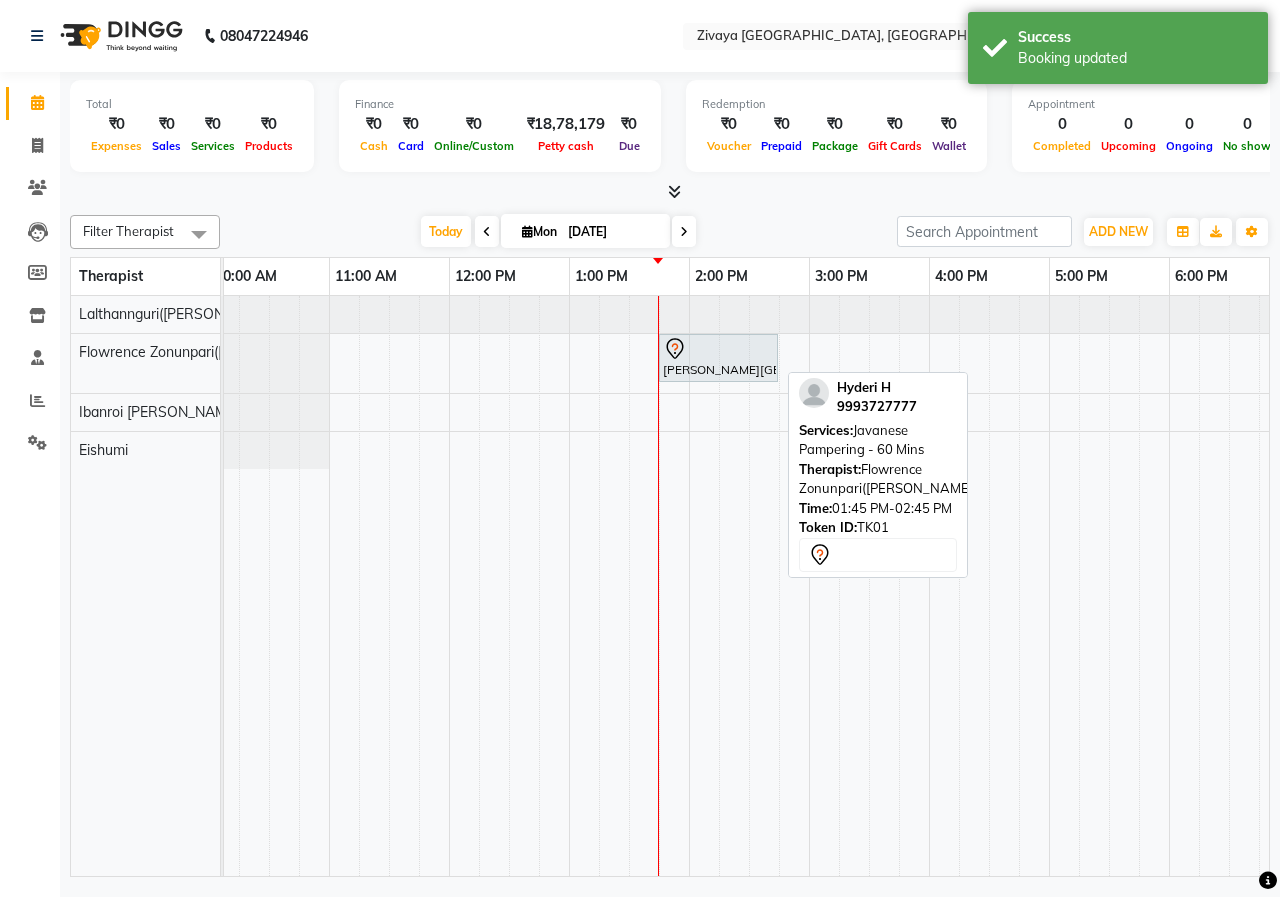 click at bounding box center (718, 349) 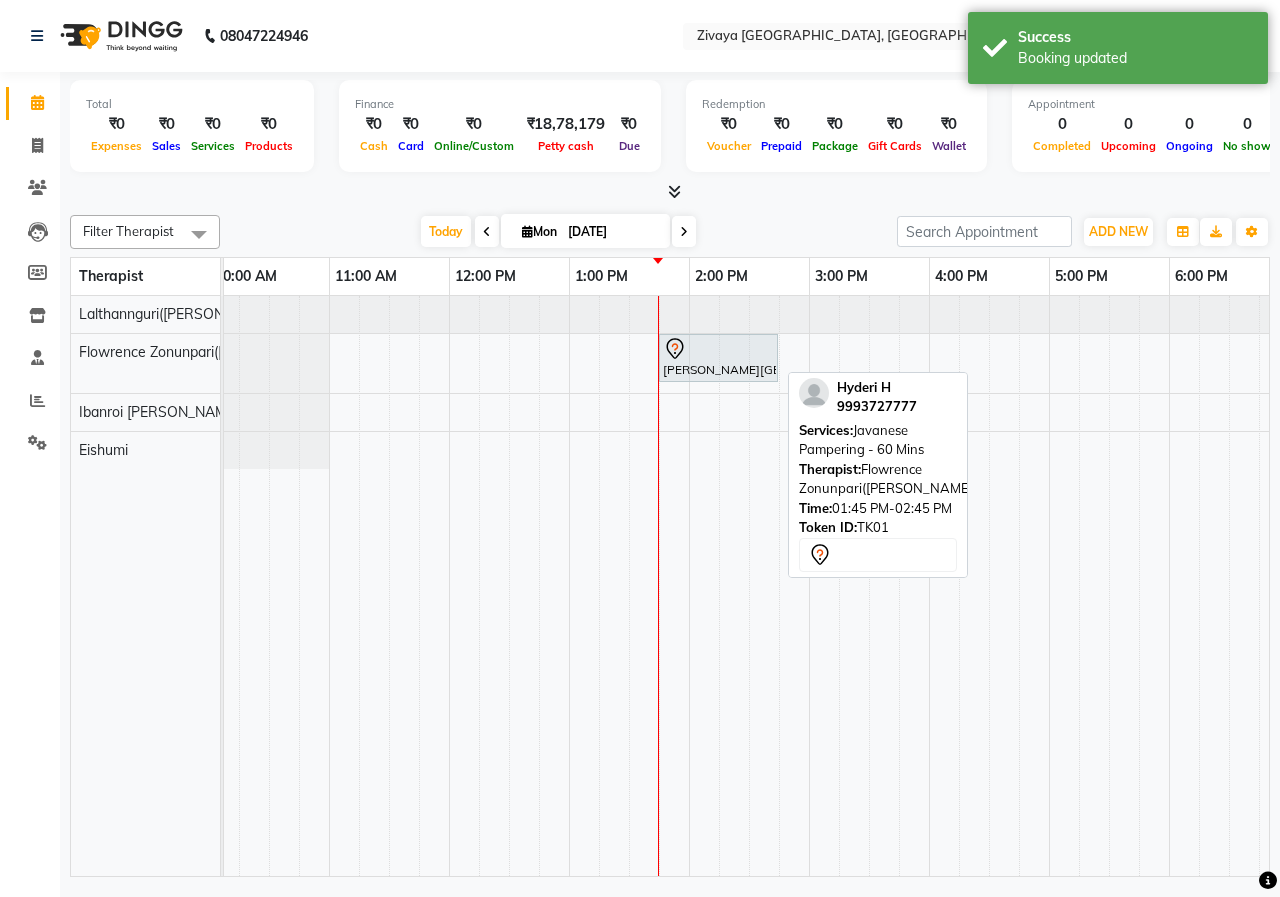 click at bounding box center [718, 349] 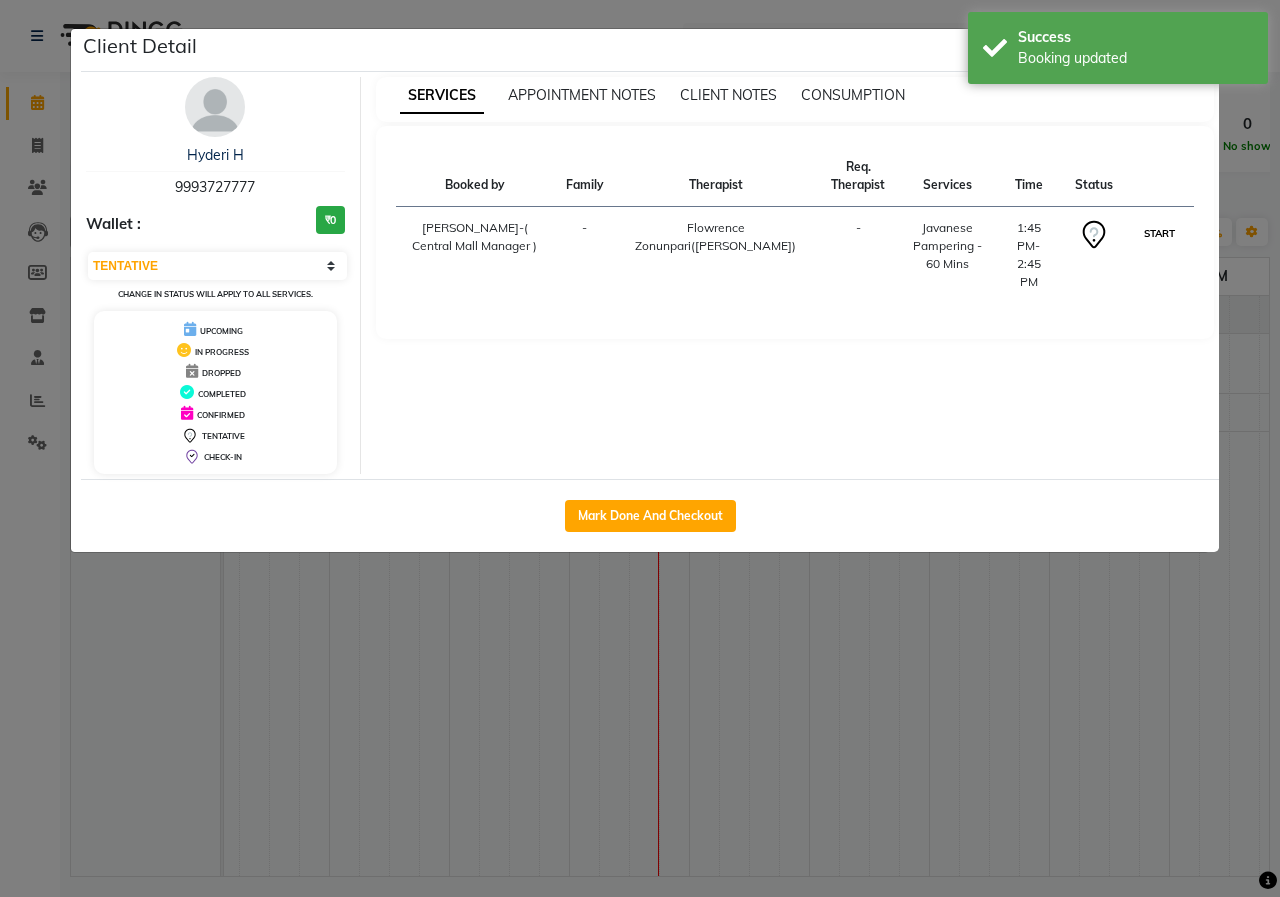 click on "START" at bounding box center (1159, 233) 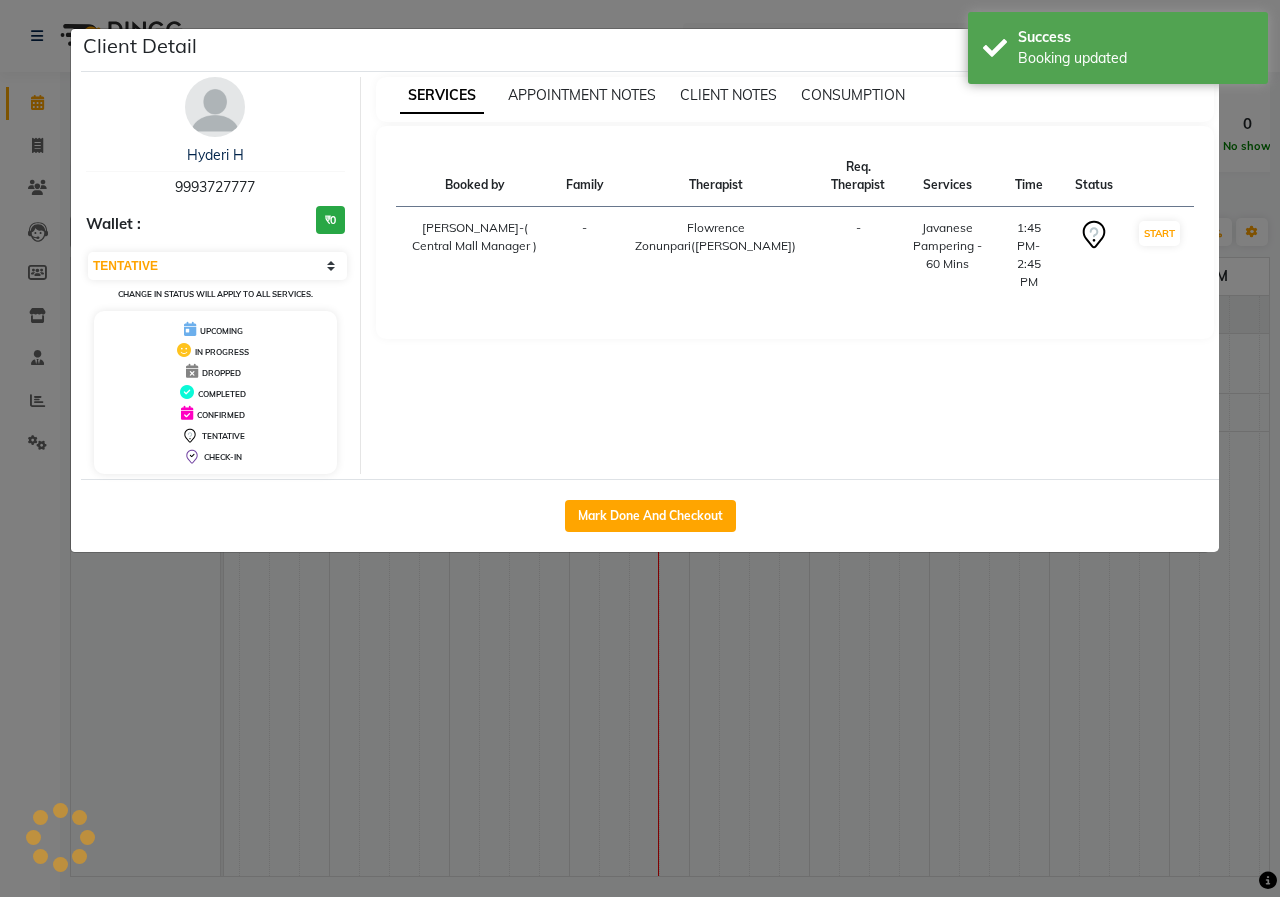 select on "1" 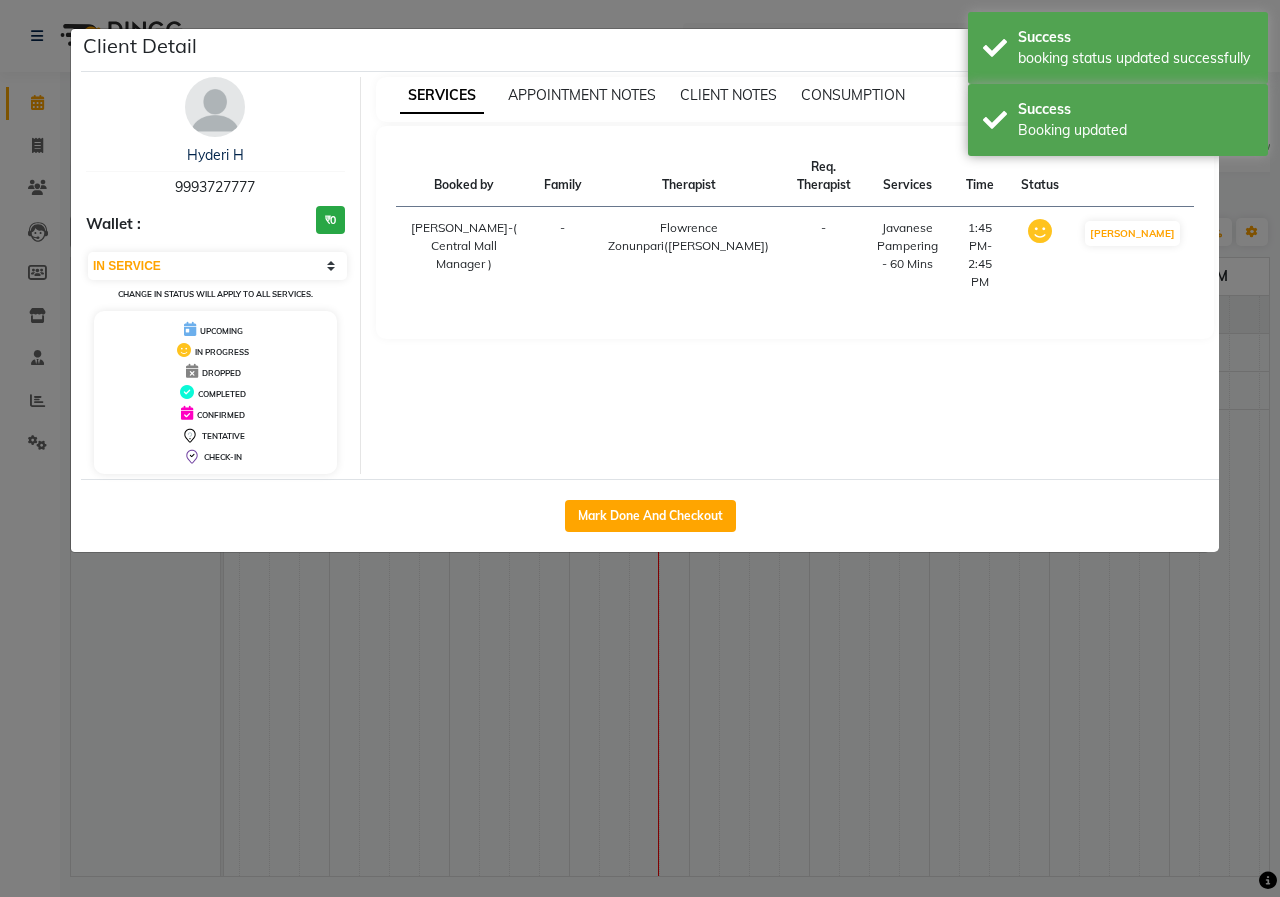 click on "Client Detail  Hyderi H    9993727777 Wallet : ₹0 Select IN SERVICE CONFIRMED TENTATIVE CHECK IN MARK DONE UPCOMING Change in status will apply to all services. UPCOMING IN PROGRESS DROPPED COMPLETED CONFIRMED TENTATIVE CHECK-IN SERVICES APPOINTMENT NOTES CLIENT NOTES CONSUMPTION Booked by Family Therapist Req. Therapist Services Time Status  [PERSON_NAME]-( Central Mall Manager )   - [PERSON_NAME]([PERSON_NAME]) -  Javanese Pampering - 60 Mins   1:45 PM-2:45 PM   MARK DONE   Mark Done And Checkout" 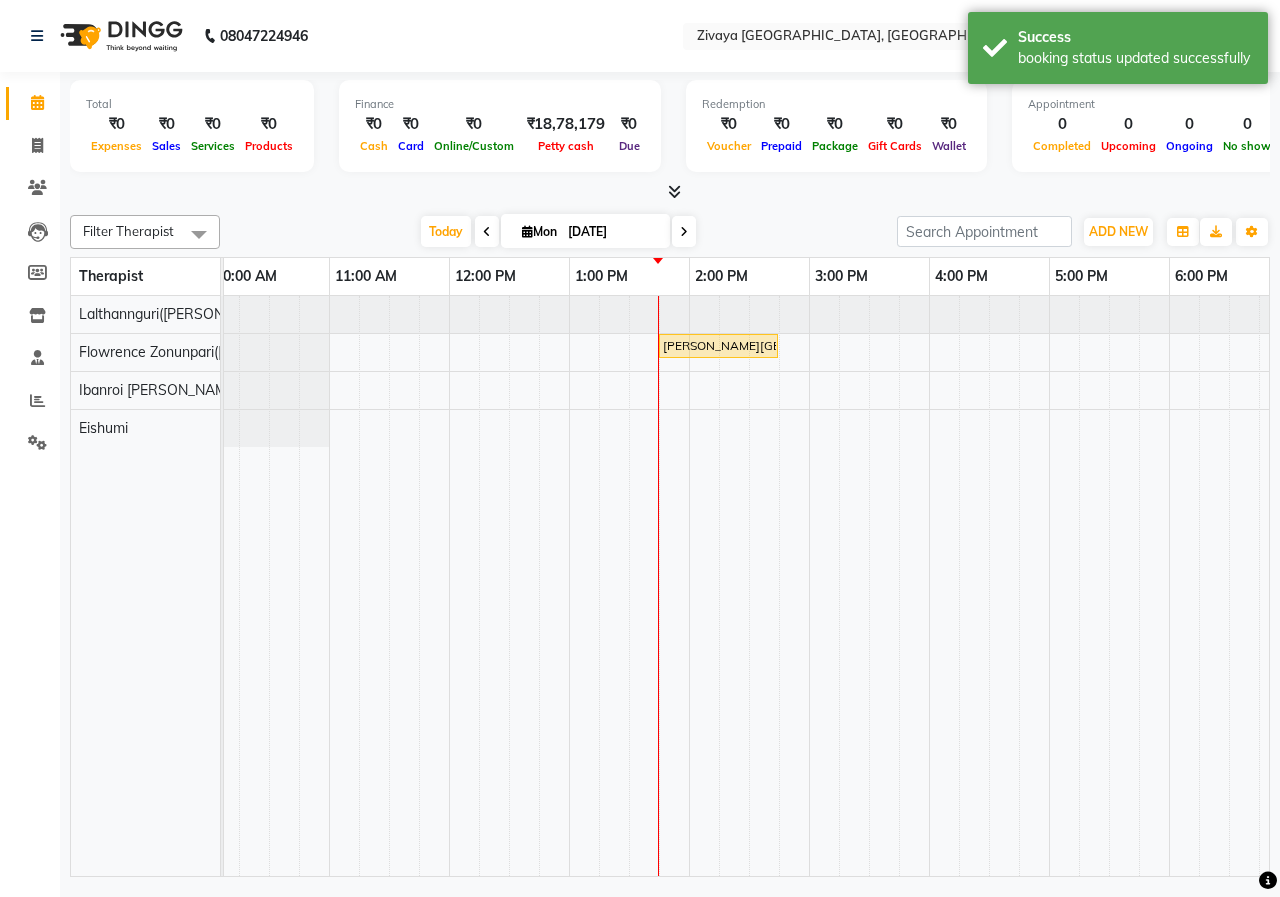 click on "[PERSON_NAME][GEOGRAPHIC_DATA], 01:45 PM-02:45 PM, Javanese Pampering - 60 Mins" at bounding box center [929, 586] 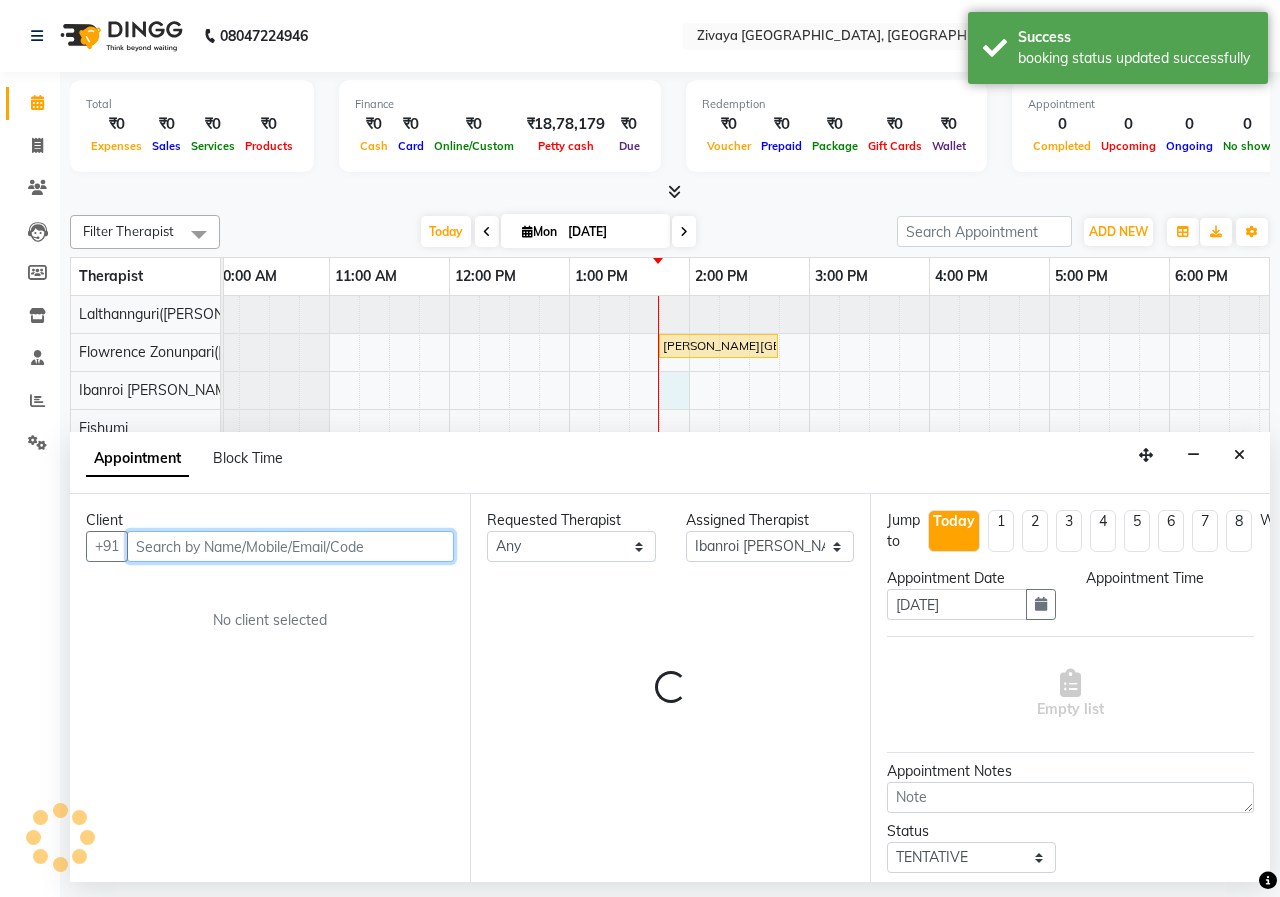 select on "825" 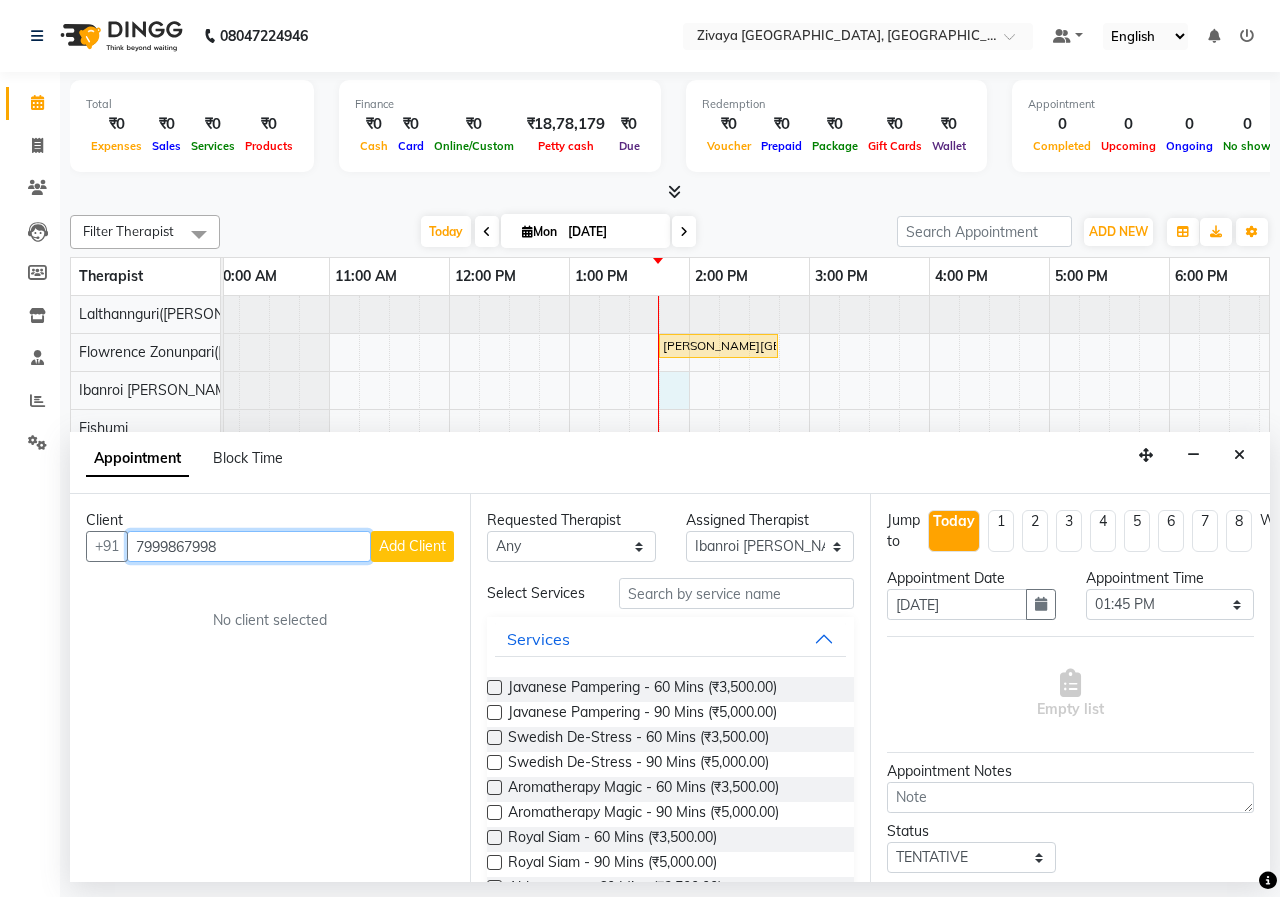 type on "7999867998" 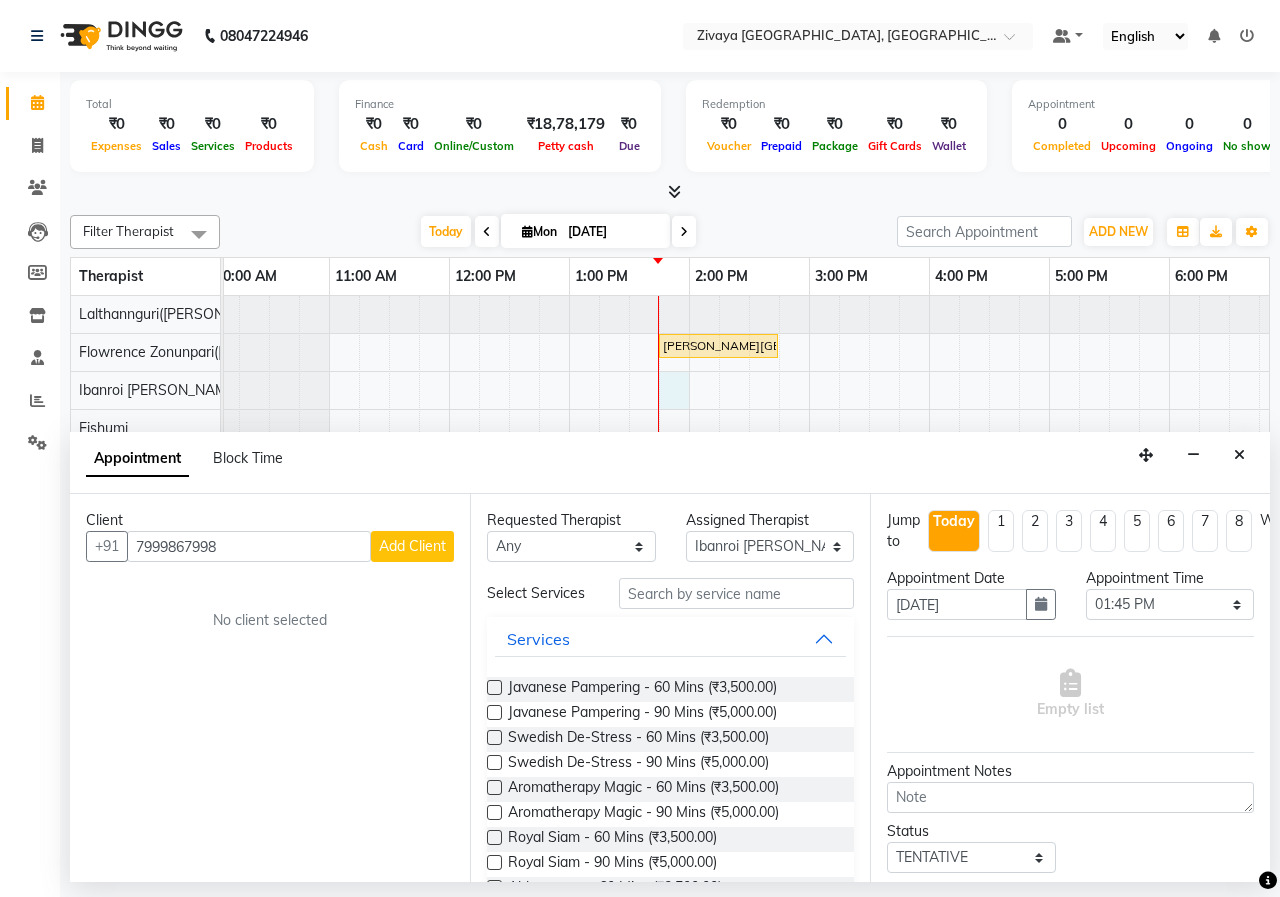 click on "Add Client" at bounding box center (412, 546) 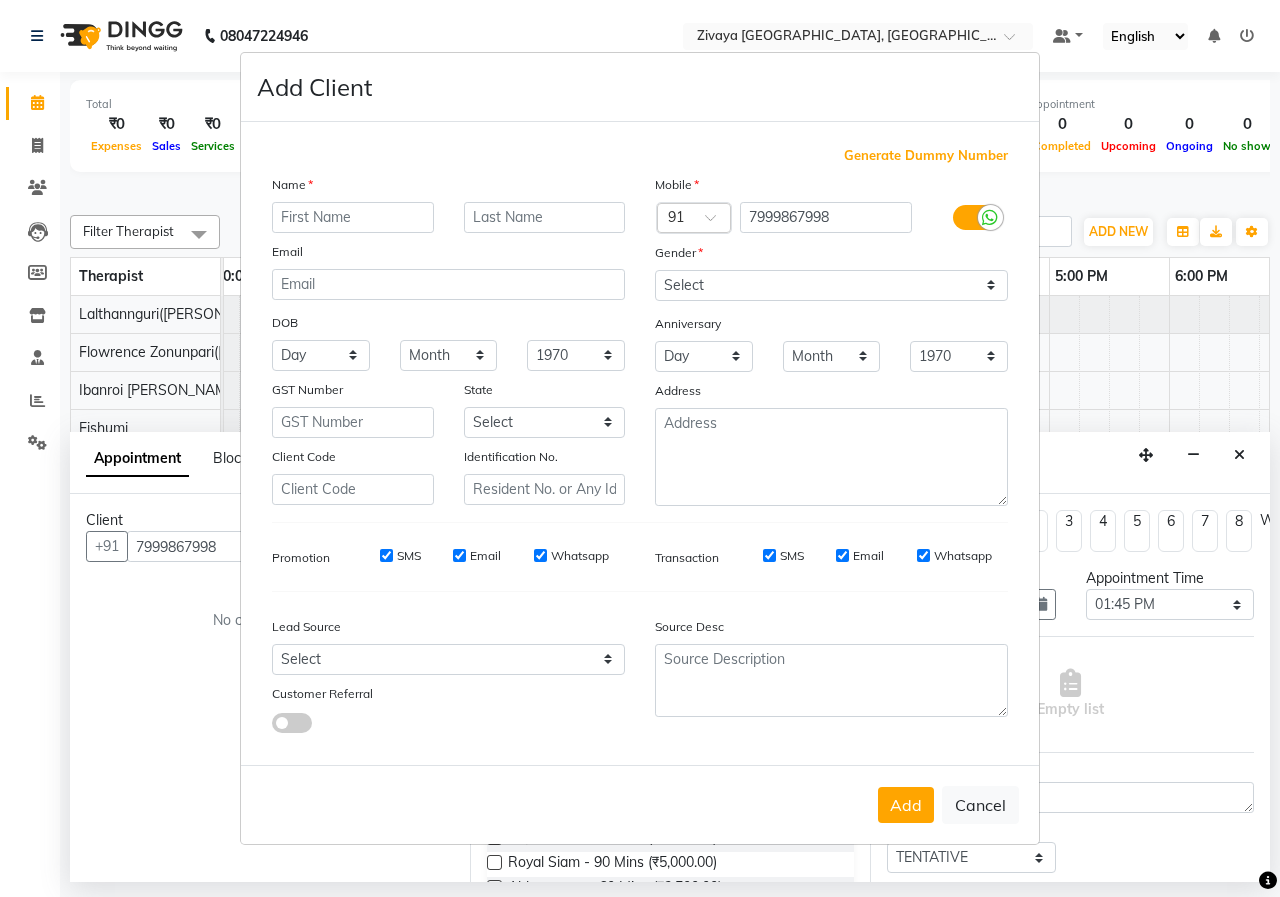 click at bounding box center [353, 217] 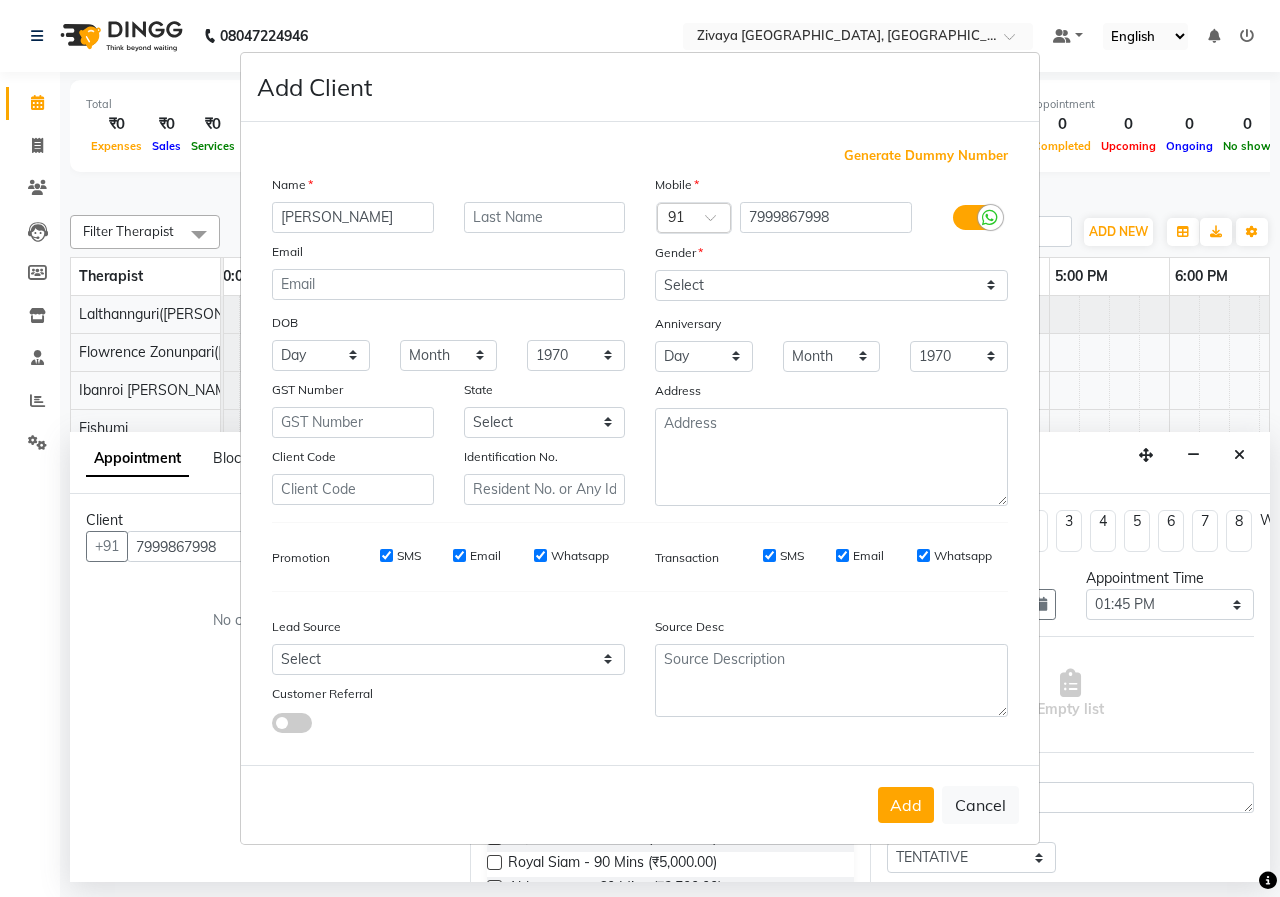 type on "[PERSON_NAME]" 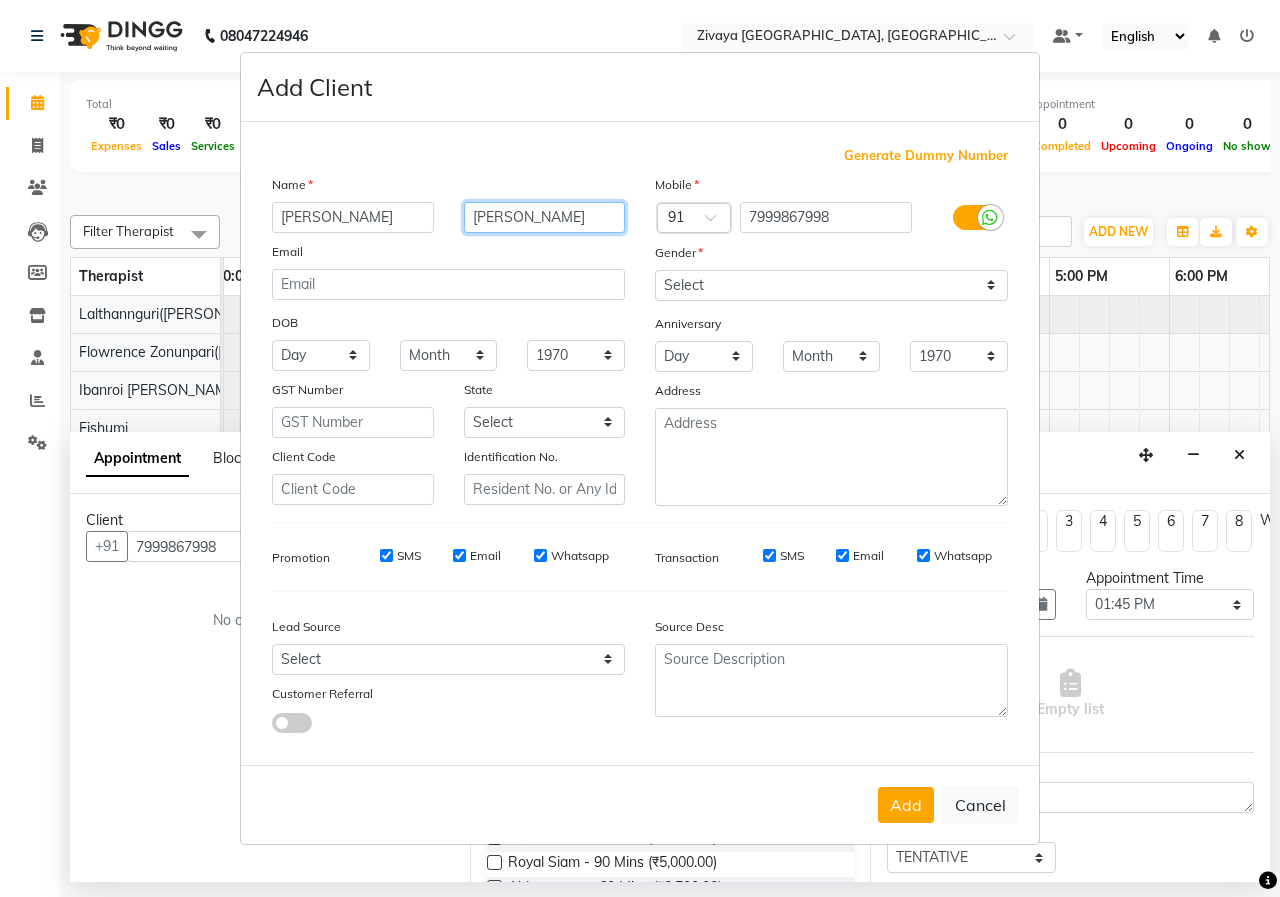 type on "[PERSON_NAME]" 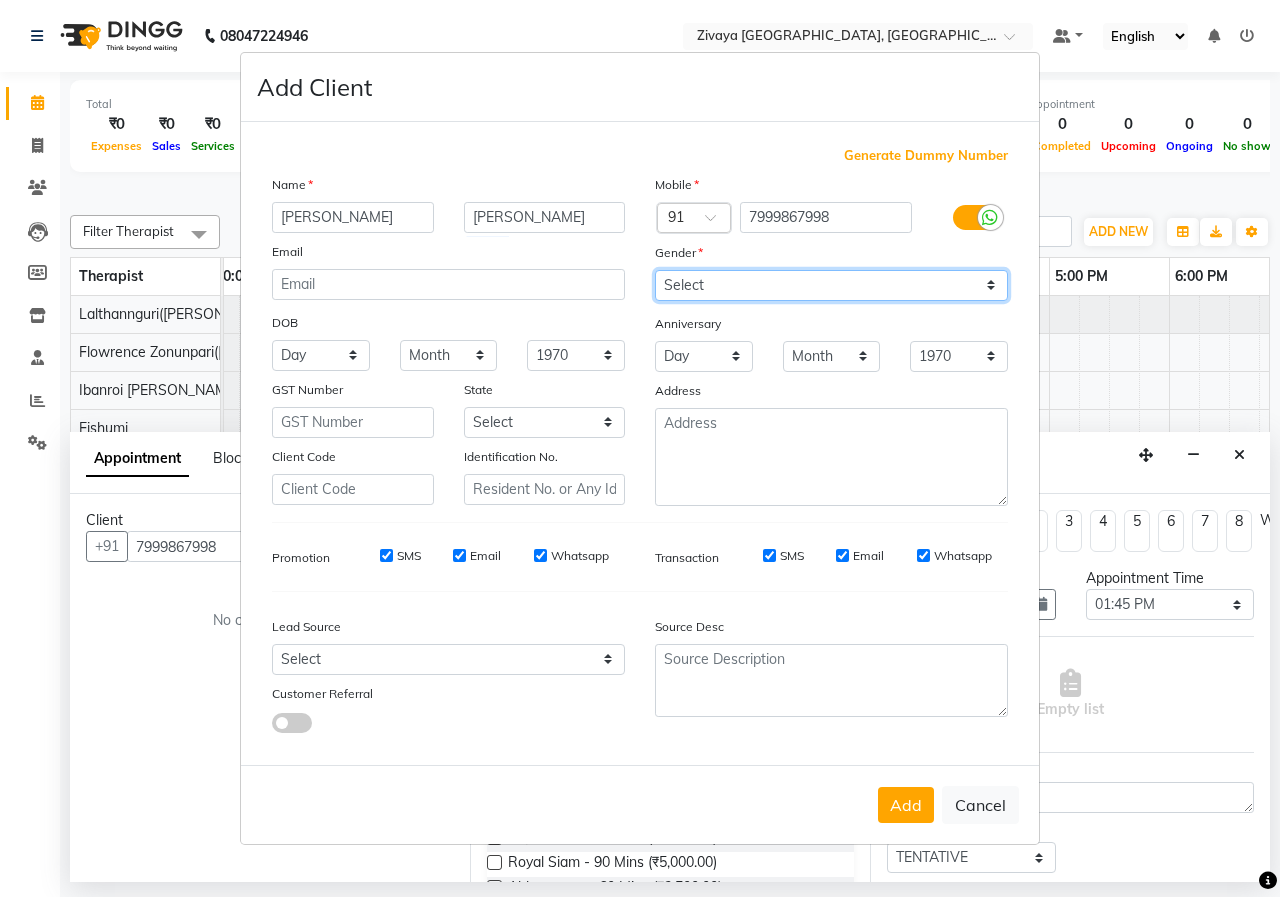 click on "Select [DEMOGRAPHIC_DATA] [DEMOGRAPHIC_DATA] Other Prefer Not To Say" at bounding box center (831, 285) 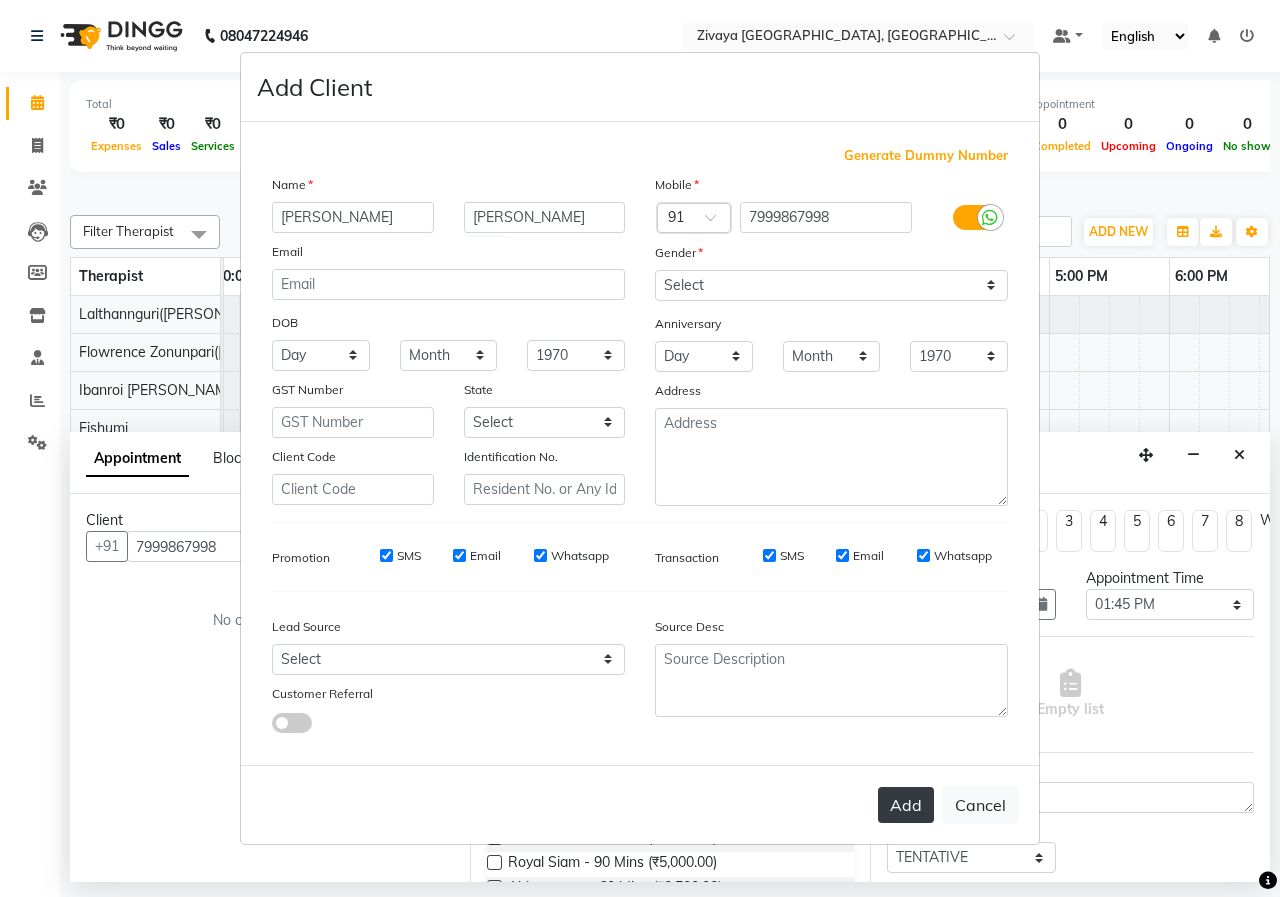 click on "Add" at bounding box center (906, 805) 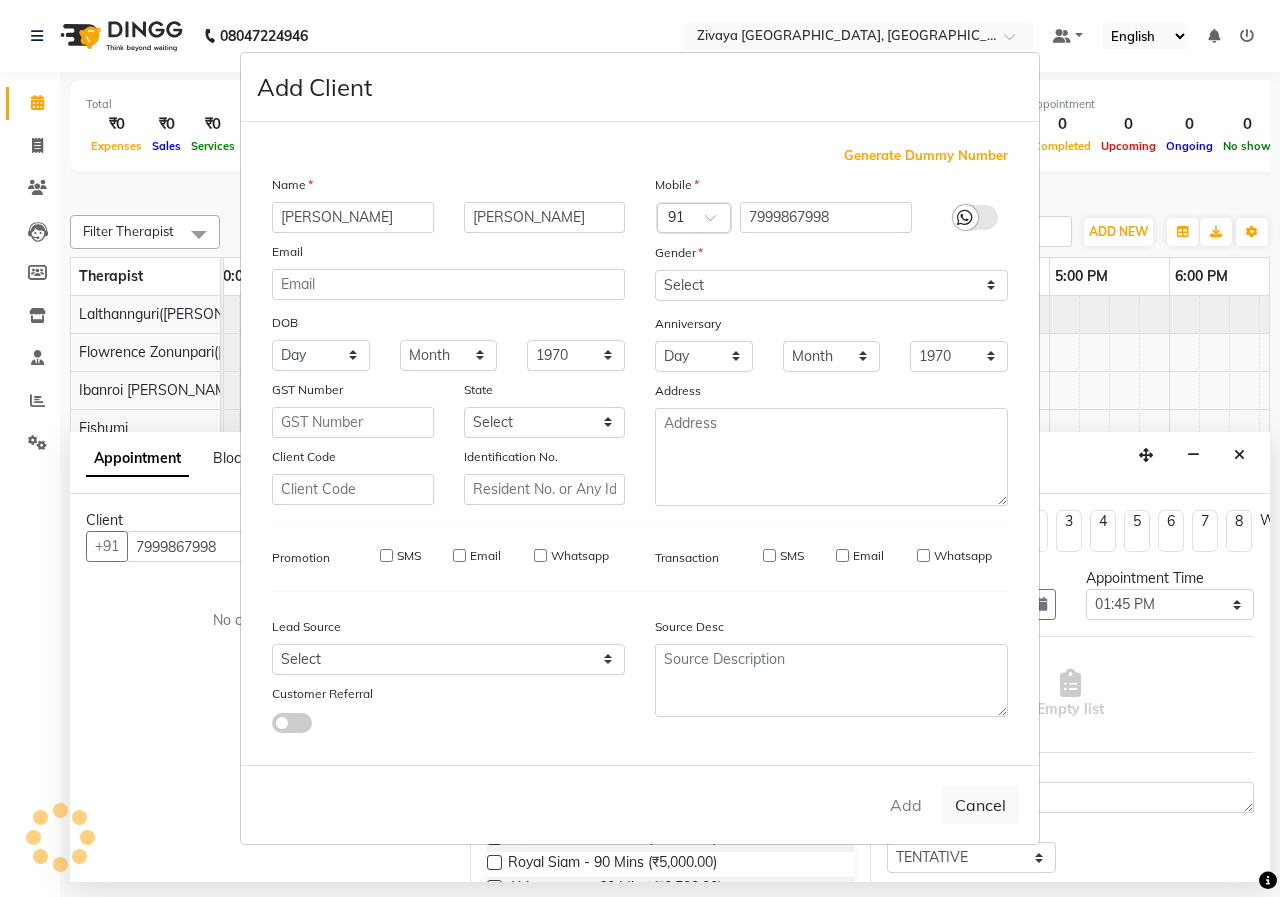 type 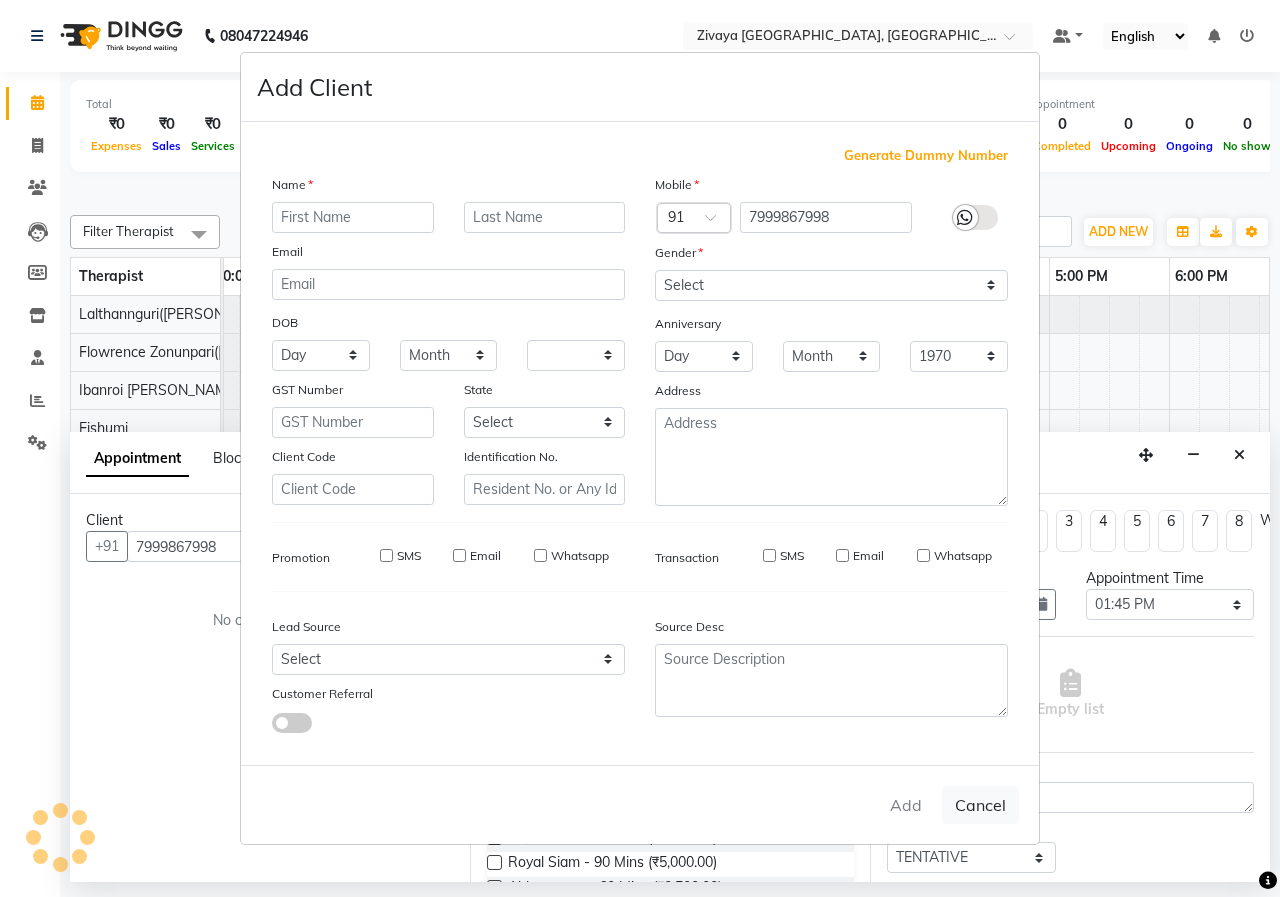 type 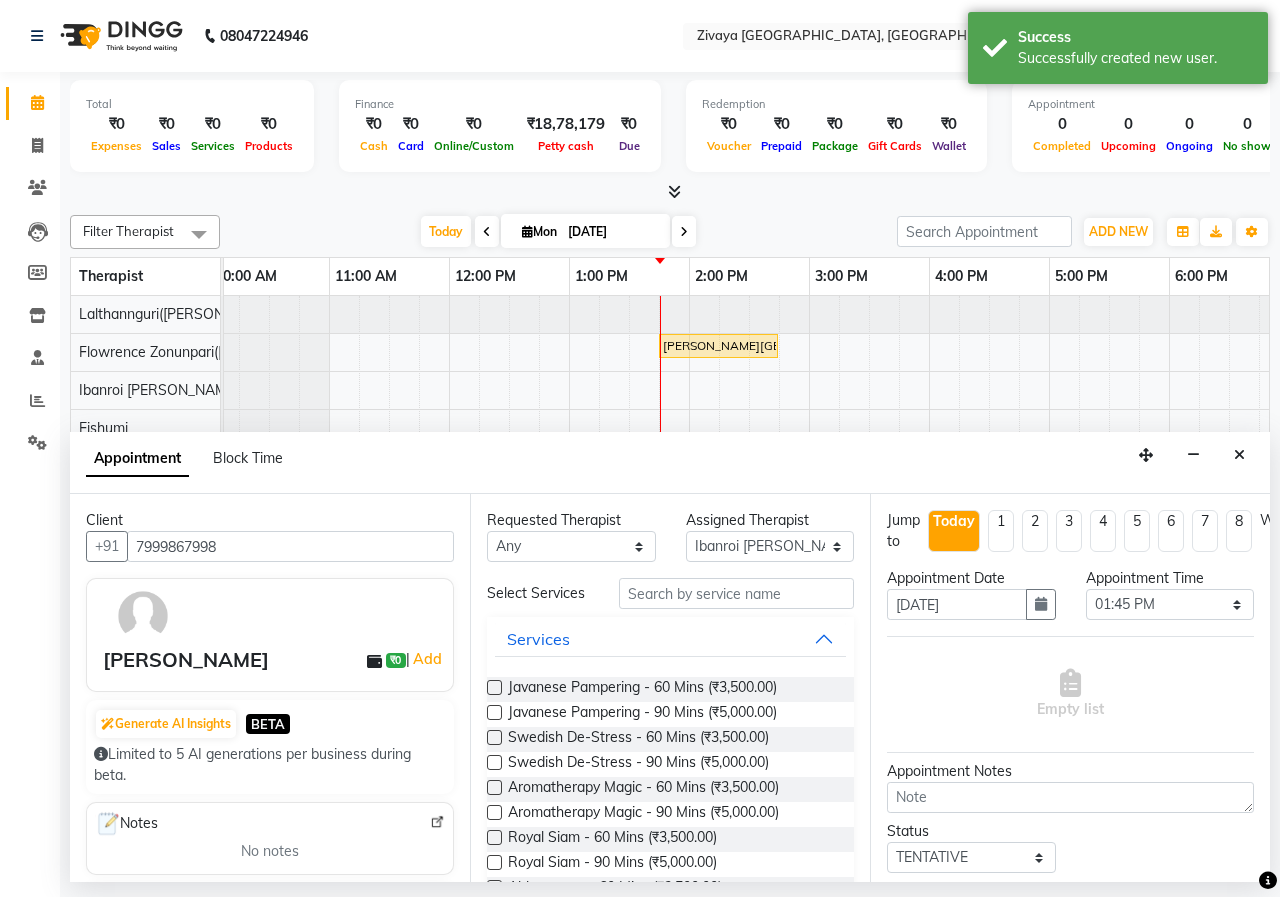 click at bounding box center (494, 687) 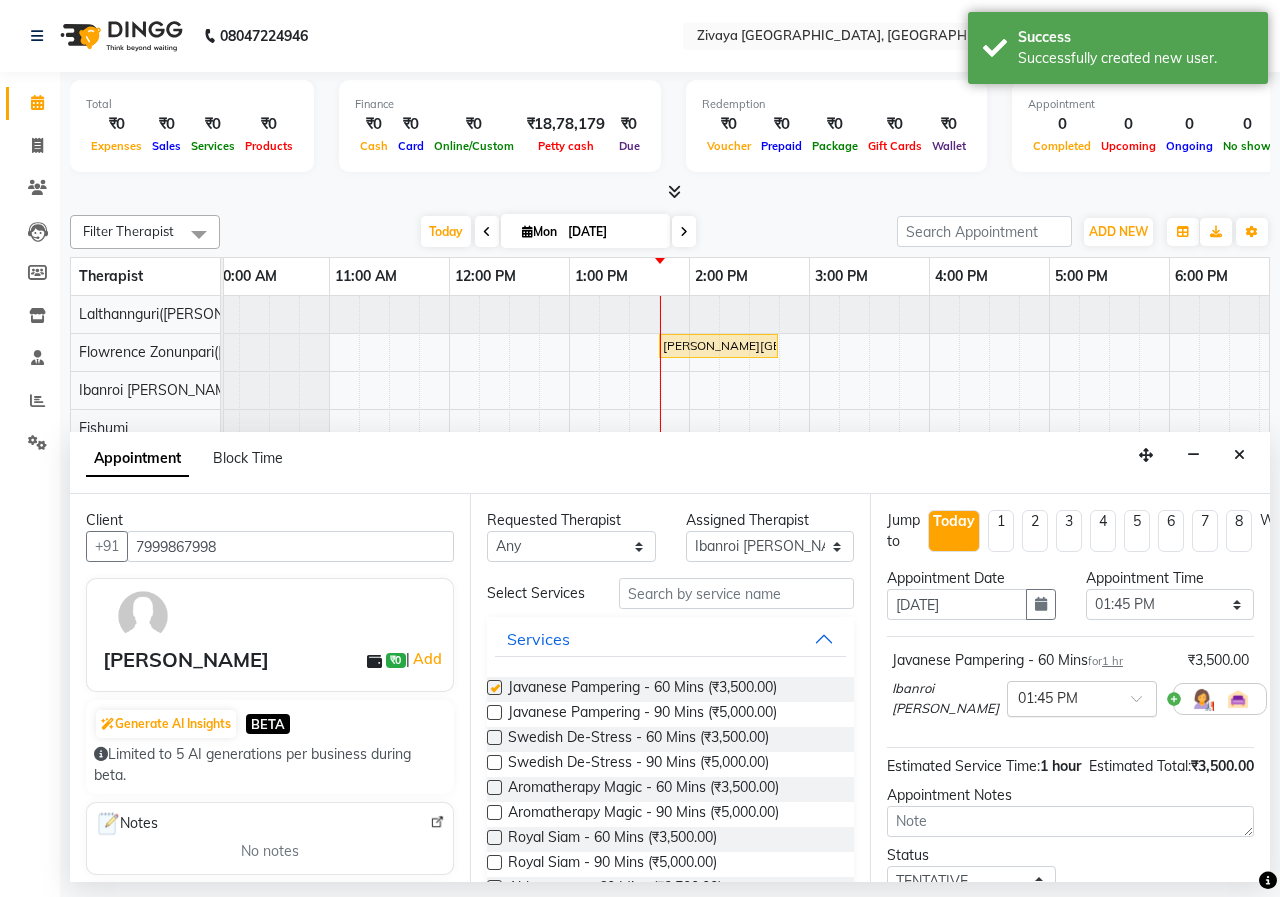 checkbox on "false" 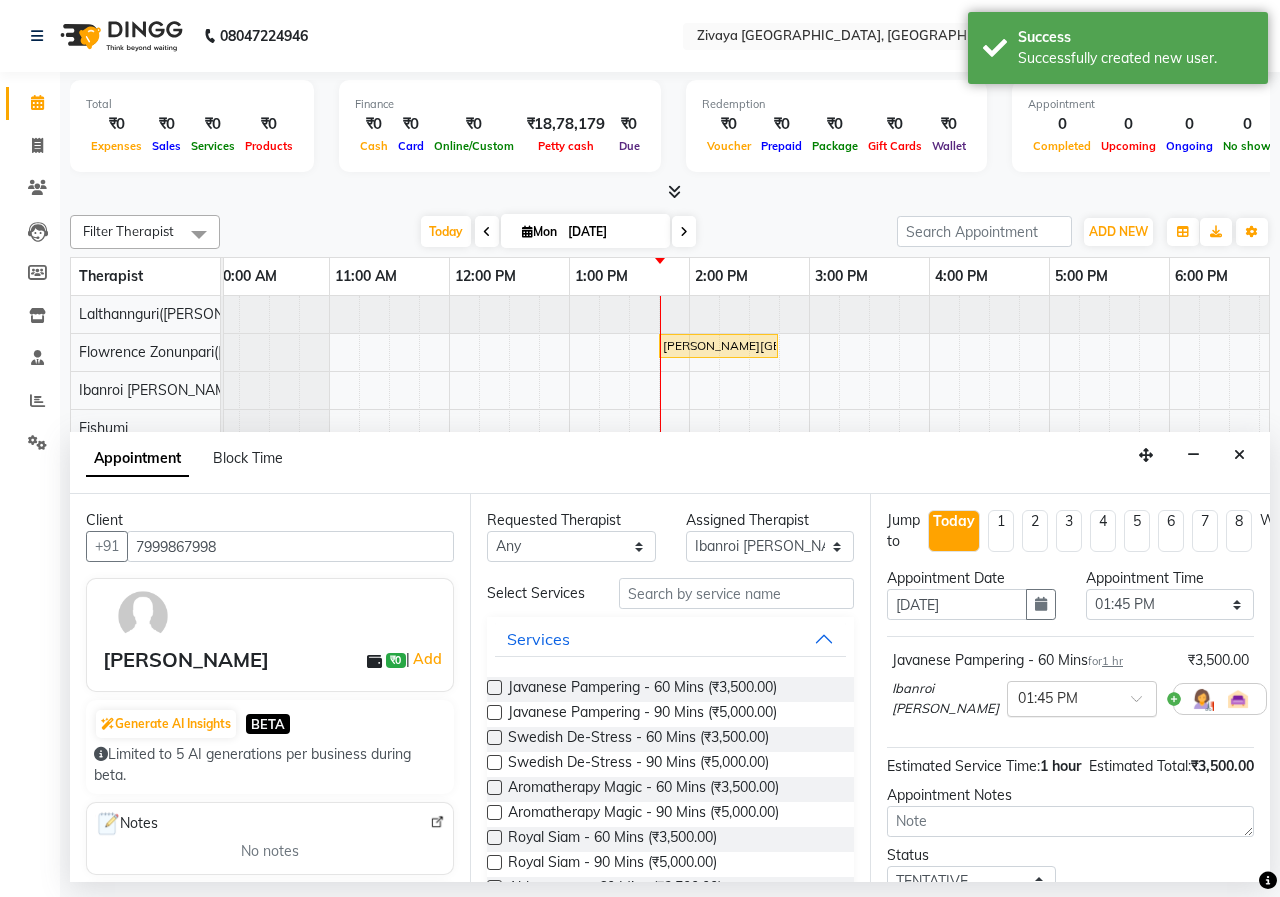 scroll, scrollTop: 177, scrollLeft: 0, axis: vertical 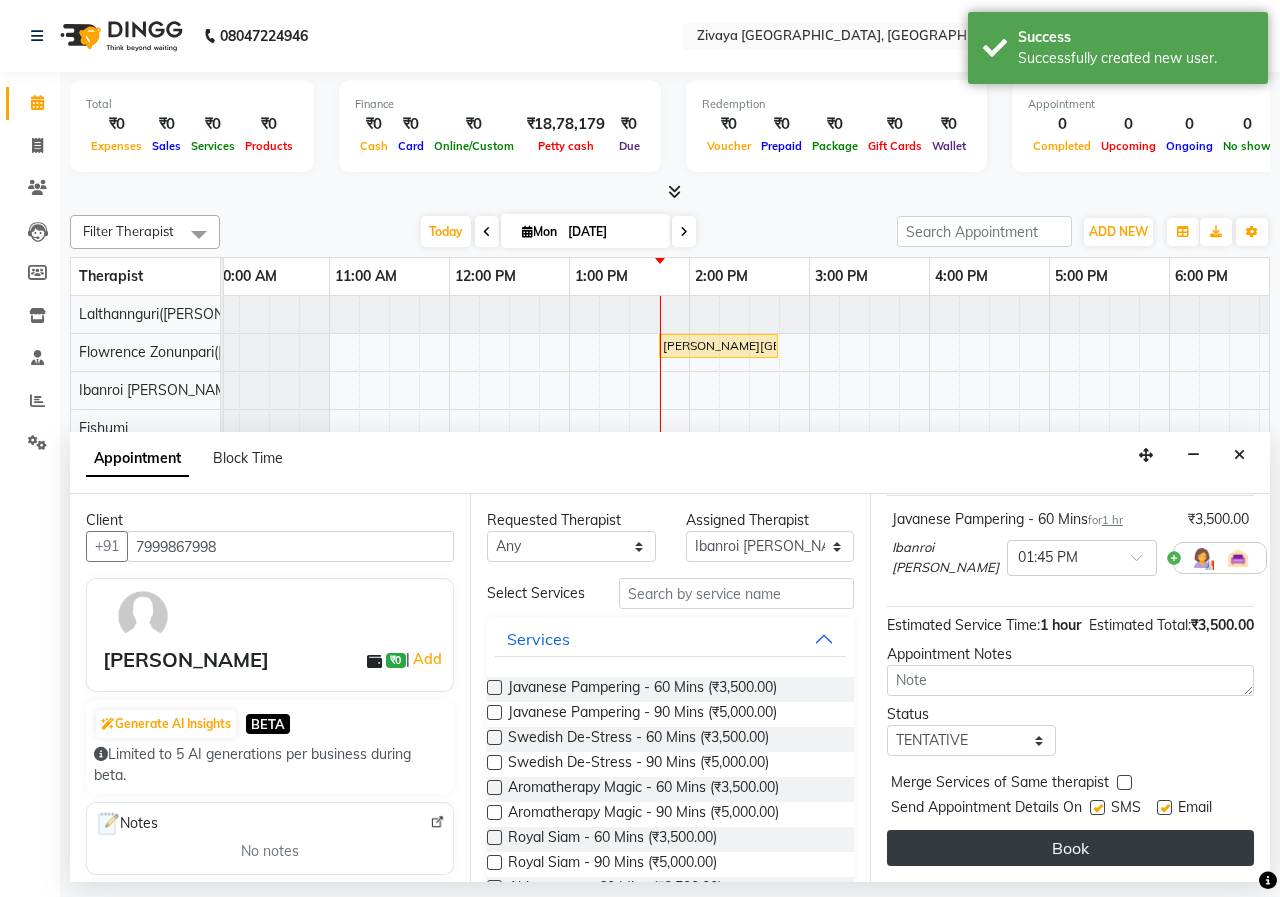 click on "Book" at bounding box center [1070, 848] 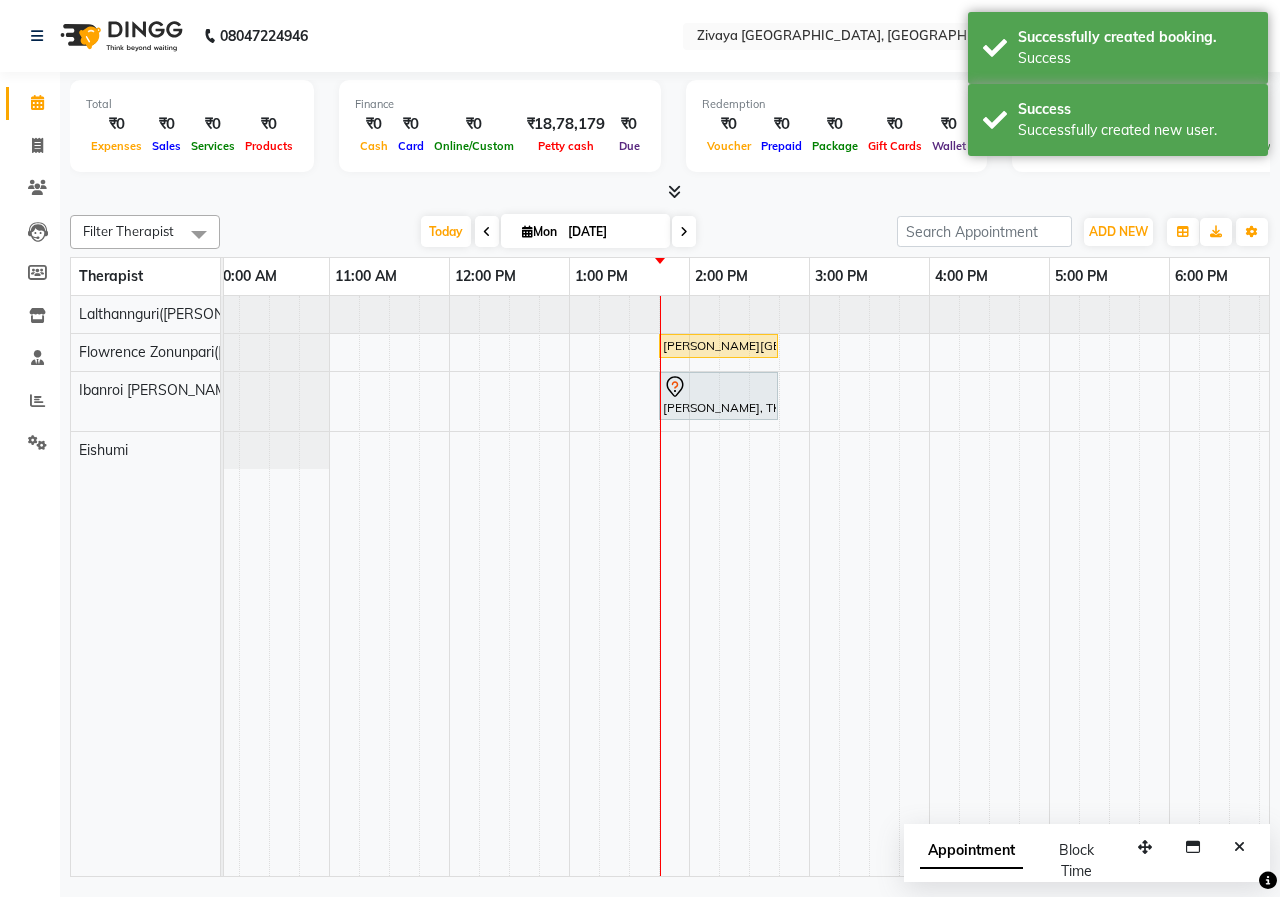 click at bounding box center (487, 231) 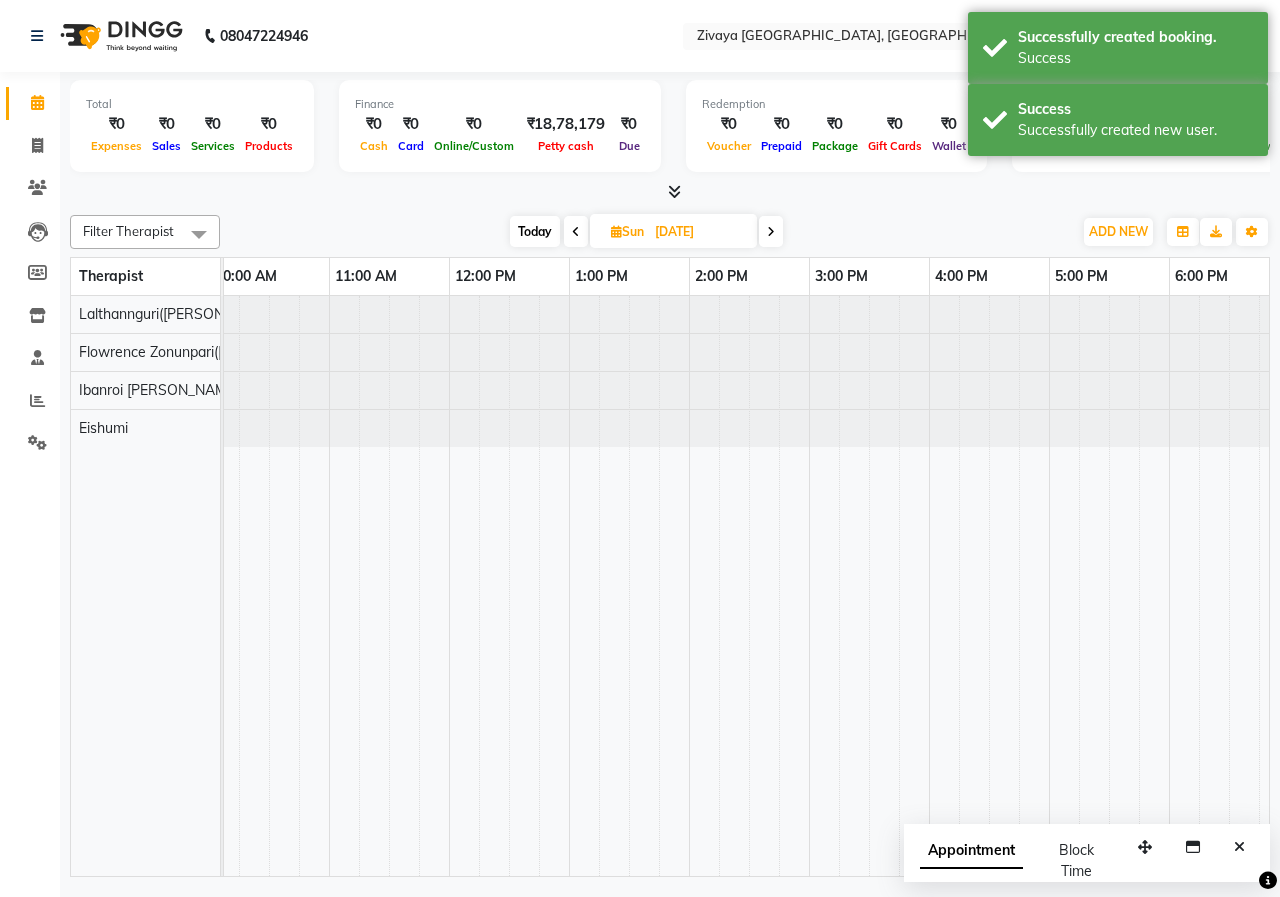 scroll, scrollTop: 0, scrollLeft: 601, axis: horizontal 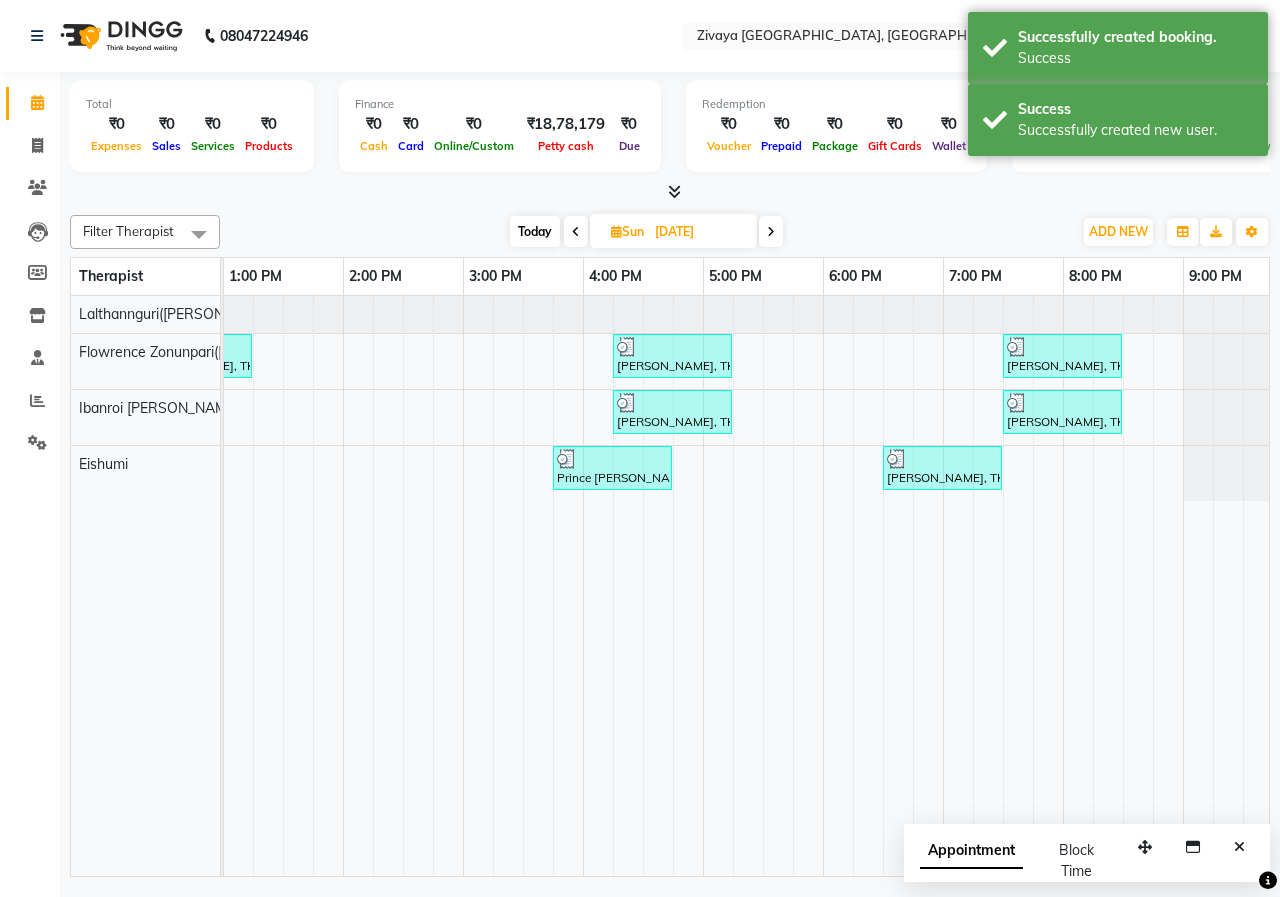 click on "Filter Therapist Select All Eishumi Flowrence Zonunpari([PERSON_NAME]) Ibanroi [PERSON_NAME]([PERSON_NAME]) [DATE]  [DATE] Toggle Dropdown Add Appointment Add Invoice Add Client Toggle Dropdown Add Appointment Add Invoice Add Client ADD NEW Toggle Dropdown Add Appointment Add Invoice Add Client Filter Therapist Select All Eishumi Flowrence Zonunpari([PERSON_NAME]) Ibanroi [PERSON_NAME]([PERSON_NAME]) Group By  Staff View   Room View  View as Vertical  Vertical - Week View  Horizontal  Horizontal - Week View  List  Toggle Dropdown Calendar Settings Manage Tags   Arrange Therapists   Reset Therapists  Full Screen Appointment Form Zoom 100% Therapist 8:00 AM 9:00 AM 10:00 AM 11:00 AM 12:00 PM 1:00 PM 2:00 PM 3:00 PM 4:00 PM 5:00 PM 6:00 PM 7:00 PM 8:00 PM 9:00 PM 10:00 PM 11:00 PM Lalthannguri([PERSON_NAME]) [PERSON_NAME]([PERSON_NAME]) Ibanroi [PERSON_NAME] Eishumi     [PERSON_NAME], TK01, 12:15 PM-01:15 PM, Javanese Pampering - 60 [PERSON_NAME], TK04, 04:15 PM-05:15 PM, Javanese Pampering - 60 Mins" 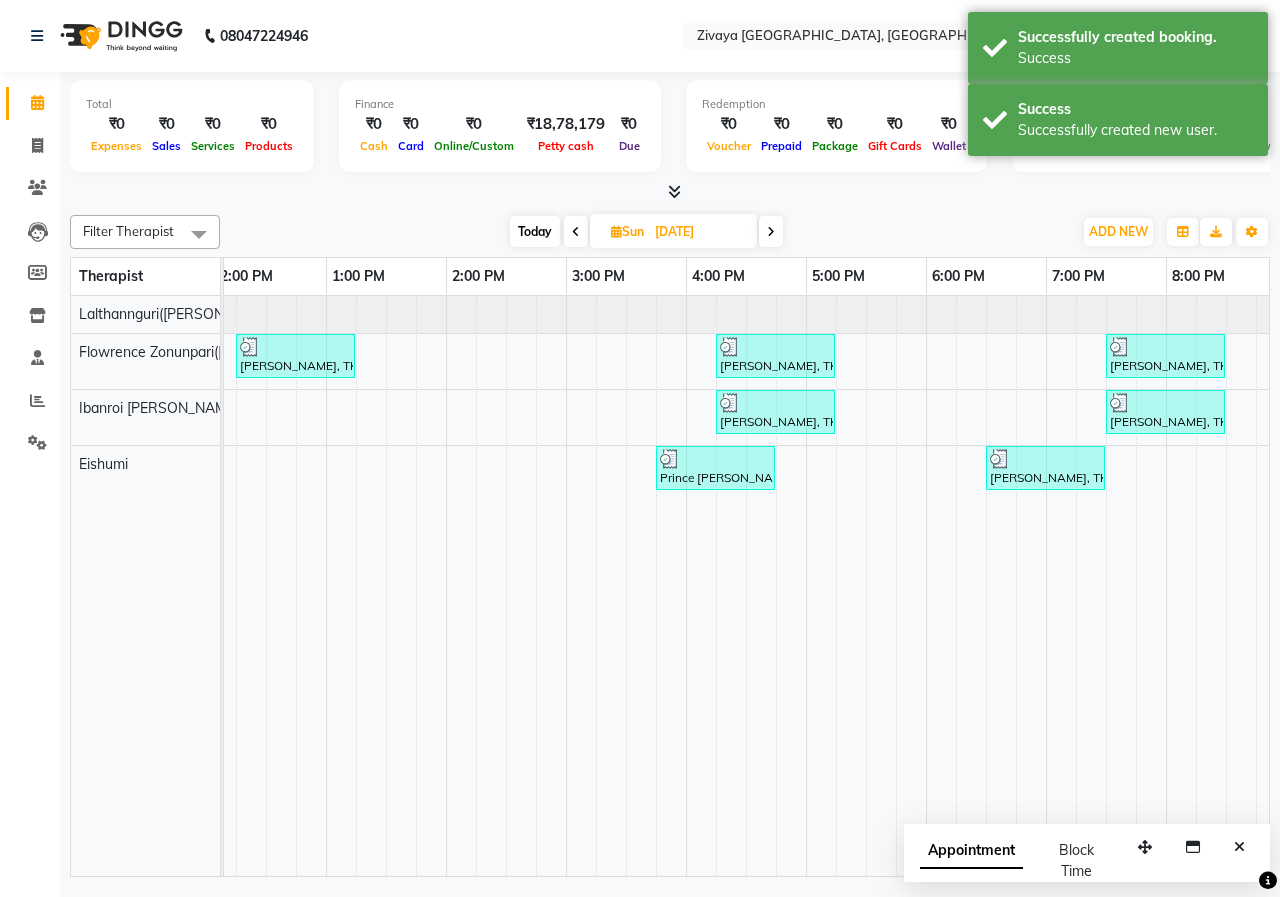 scroll, scrollTop: 0, scrollLeft: 408, axis: horizontal 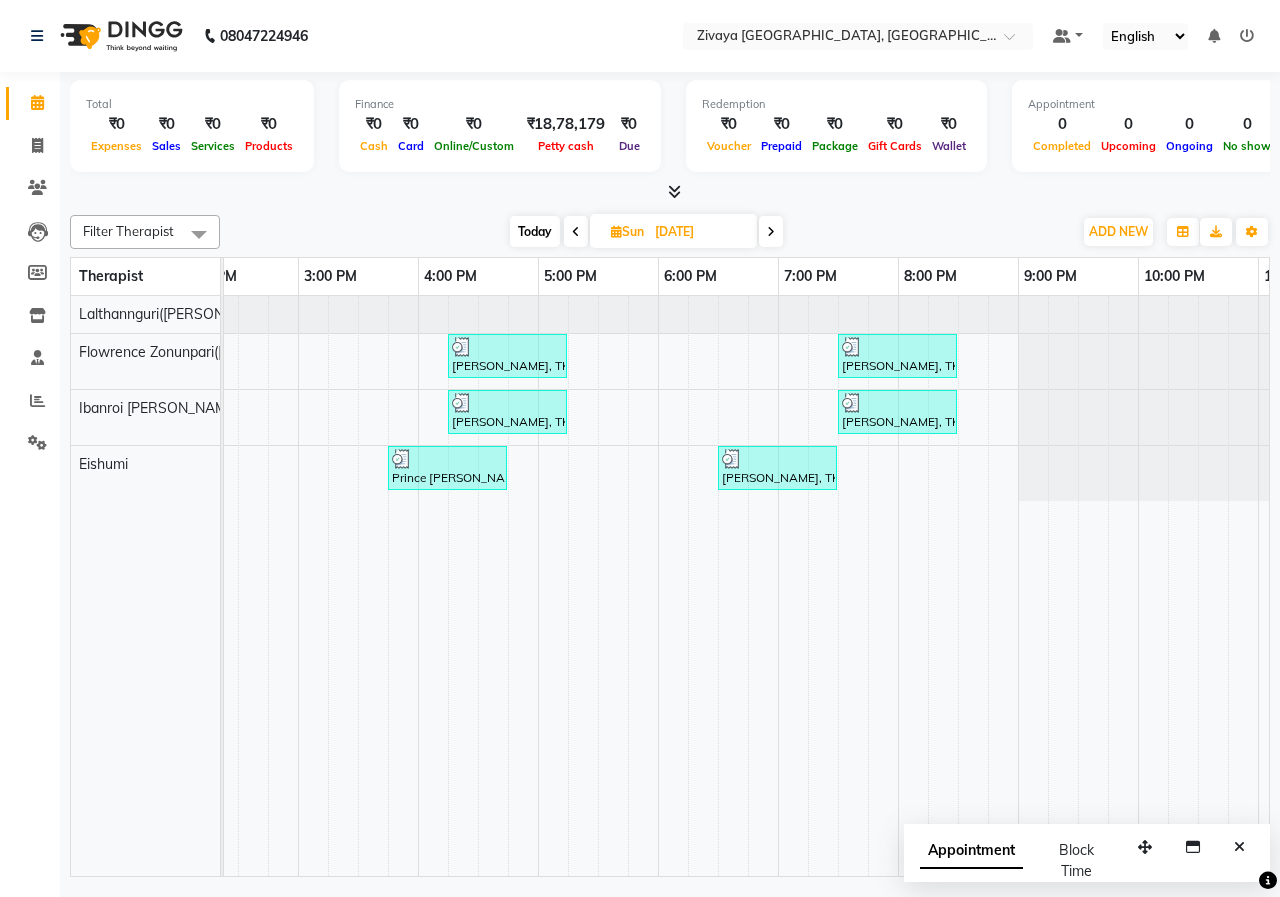 click on "Appointment" at bounding box center [971, 861] 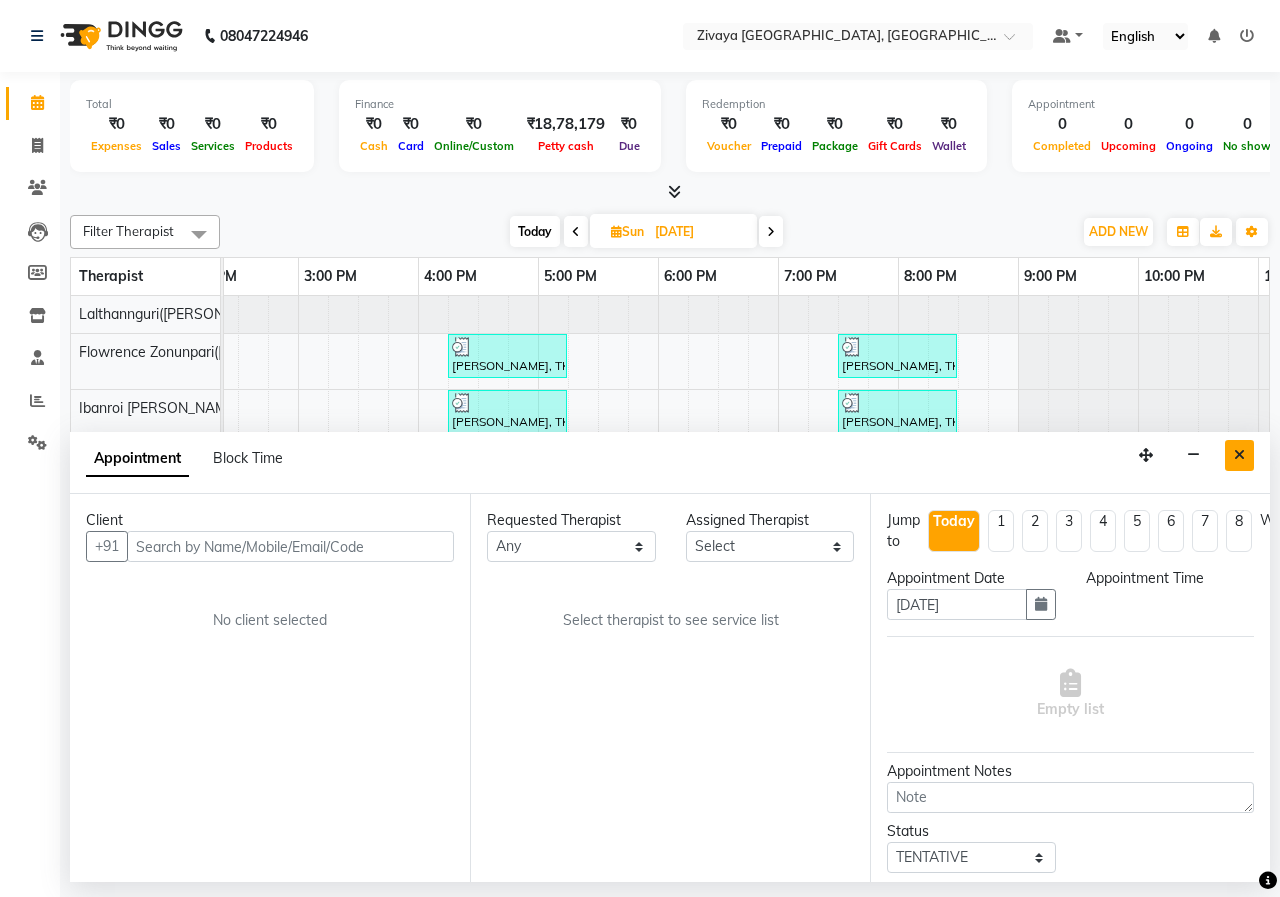click at bounding box center [1239, 455] 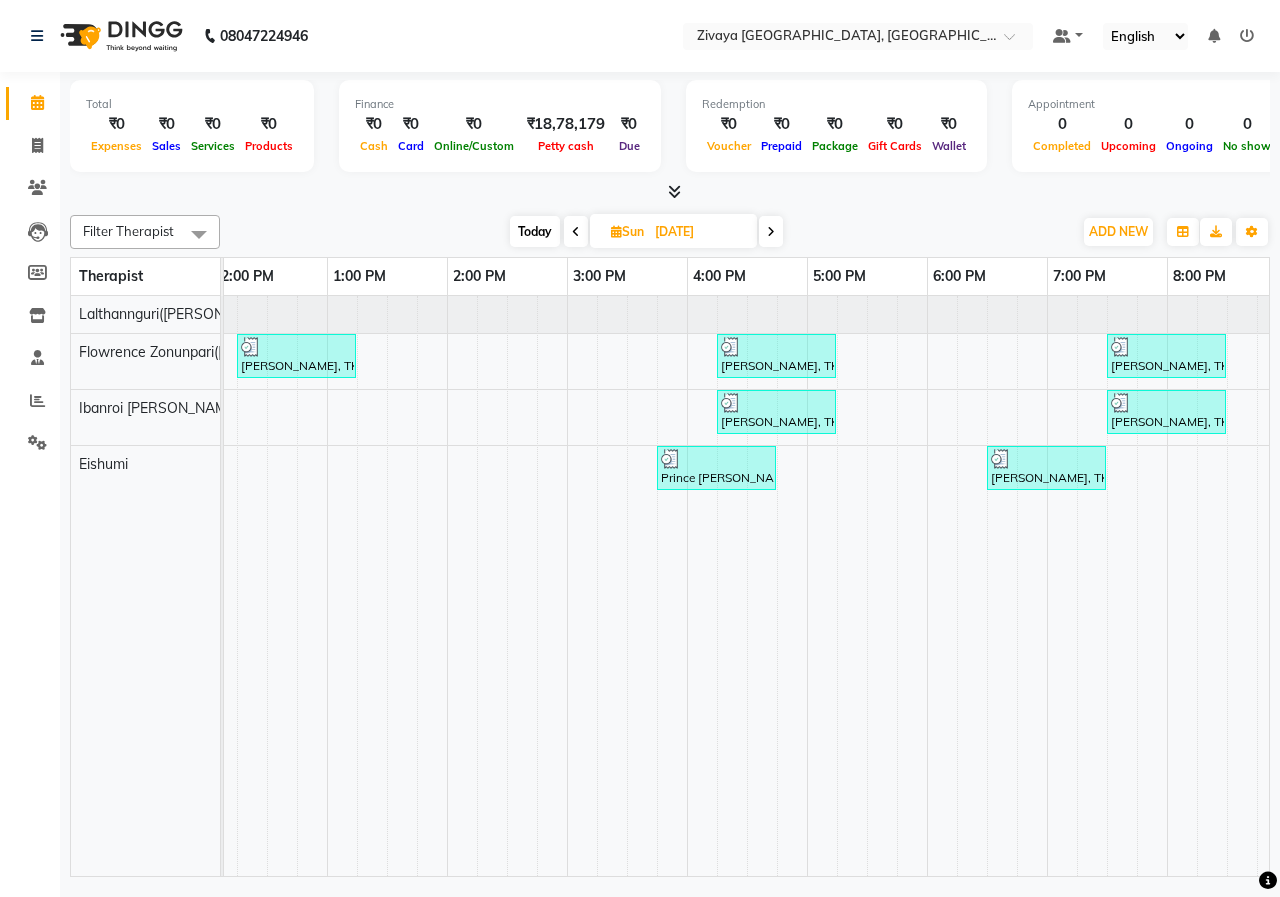 click at bounding box center [771, 231] 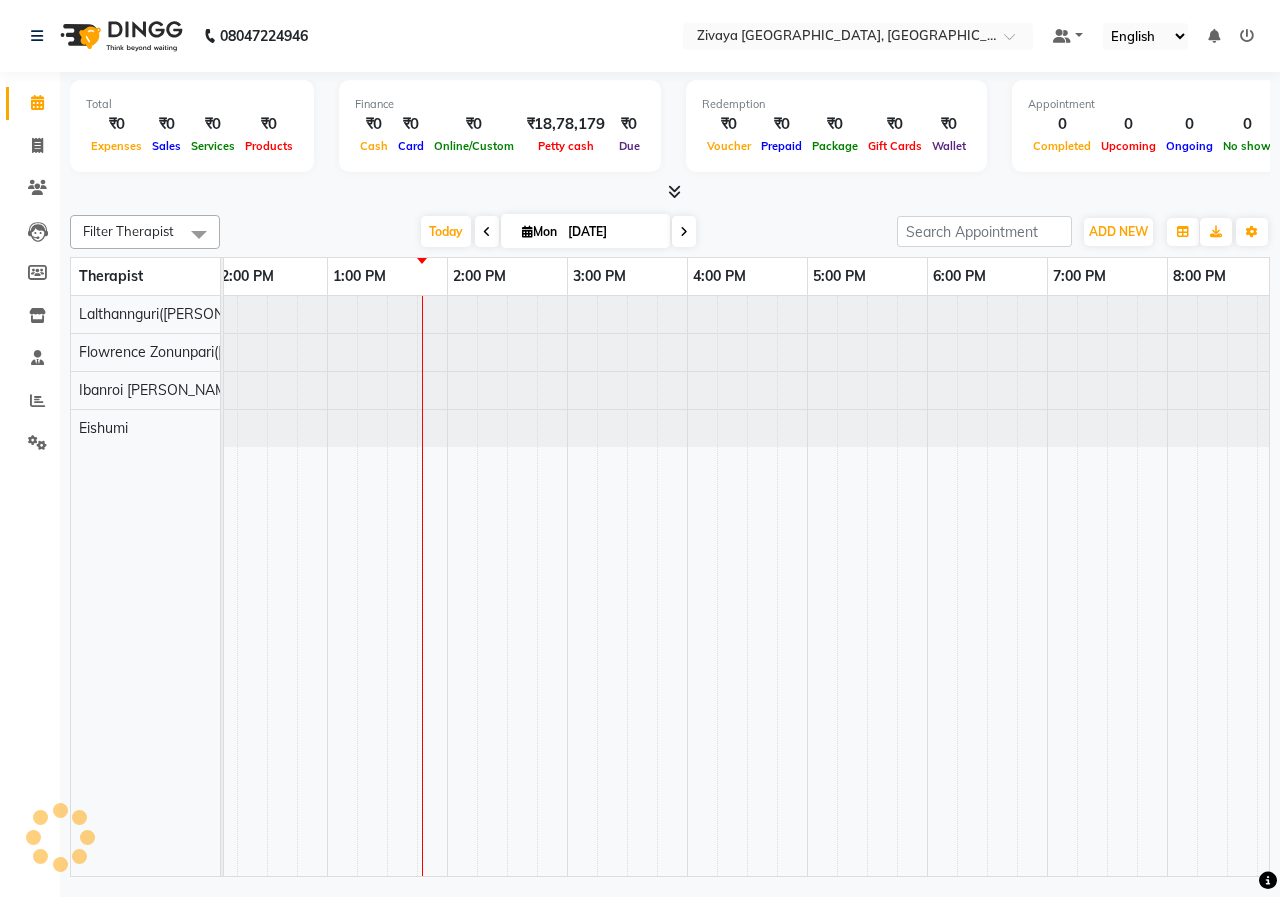 scroll, scrollTop: 0, scrollLeft: 601, axis: horizontal 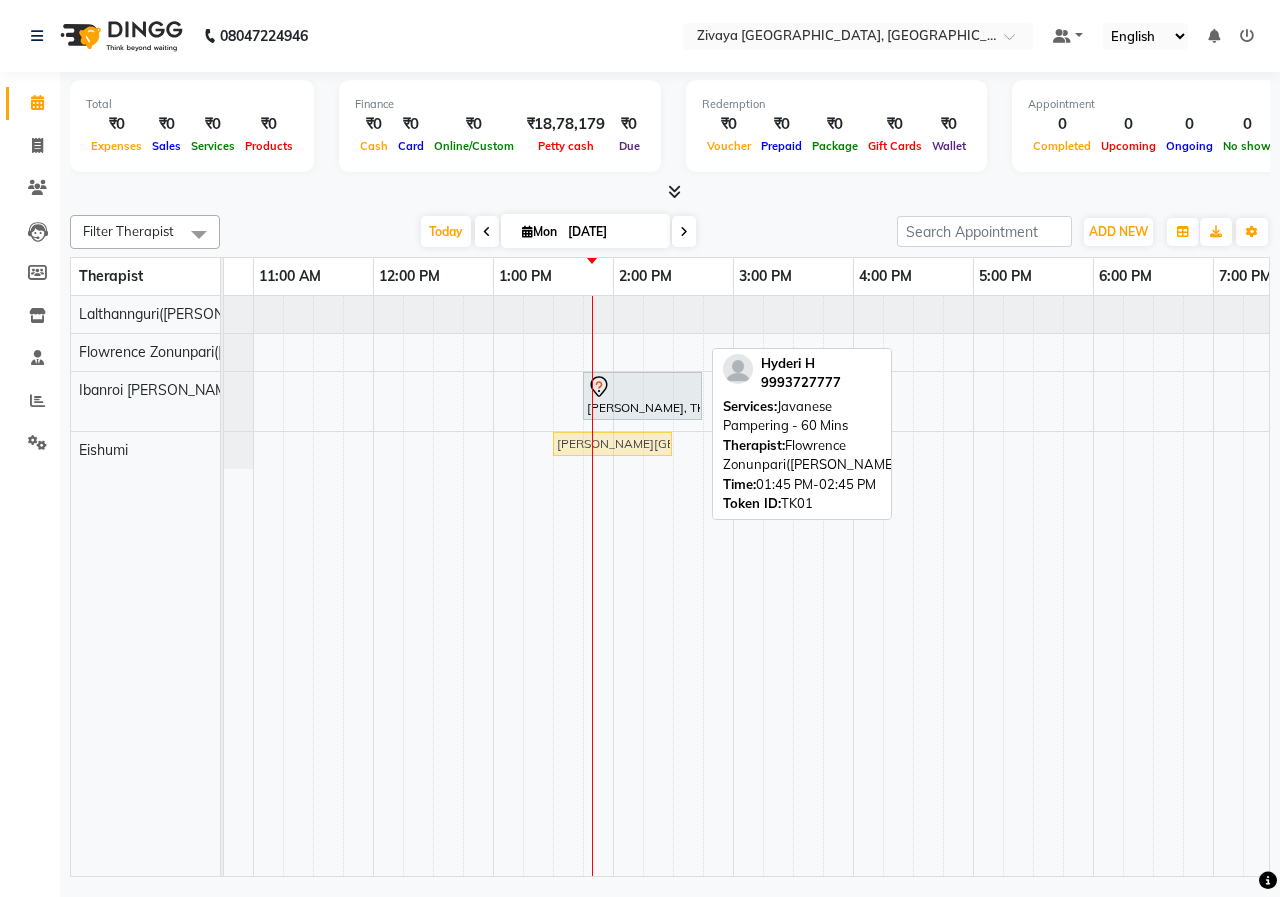 drag, startPoint x: 659, startPoint y: 336, endPoint x: 636, endPoint y: 440, distance: 106.51291 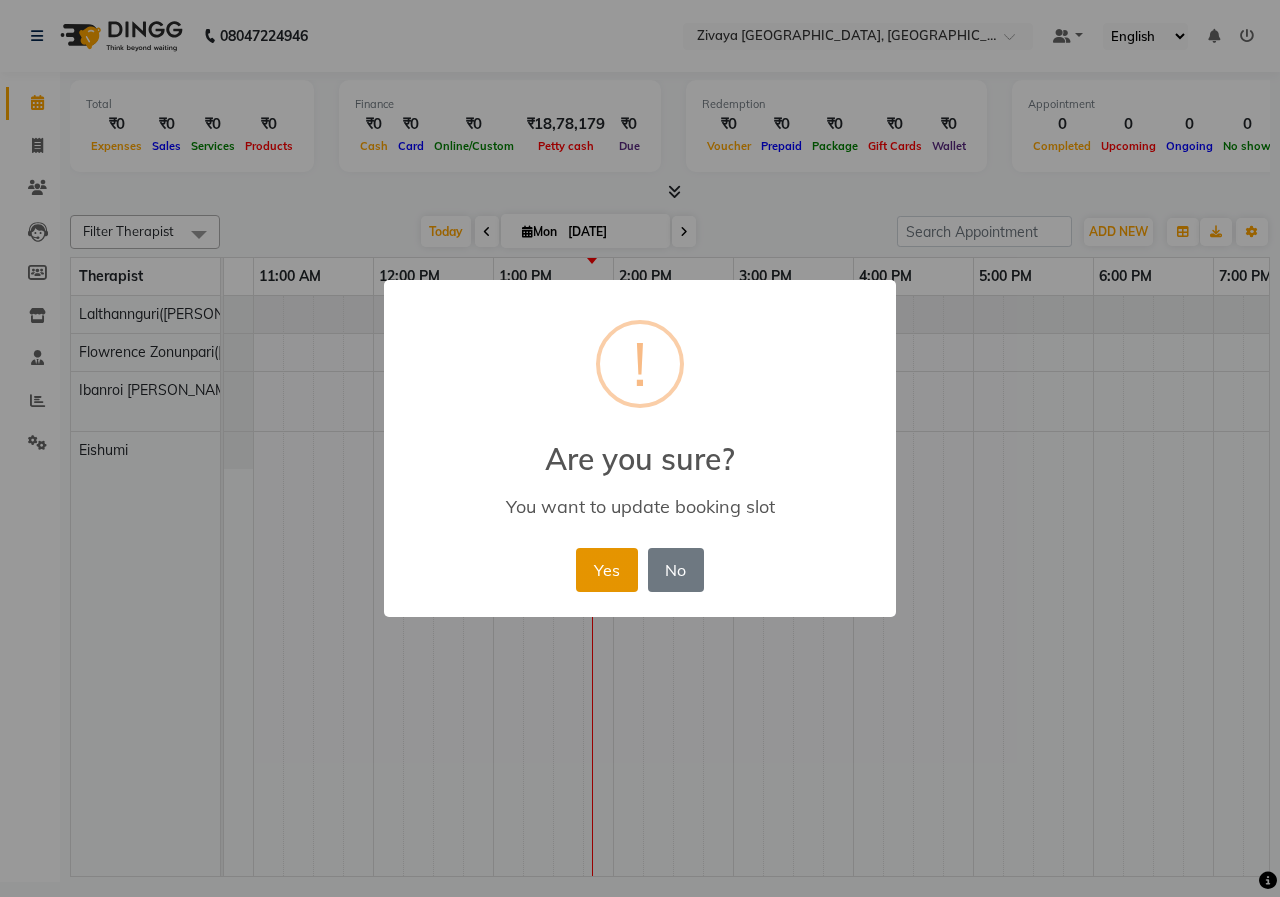 click on "Yes" at bounding box center [606, 570] 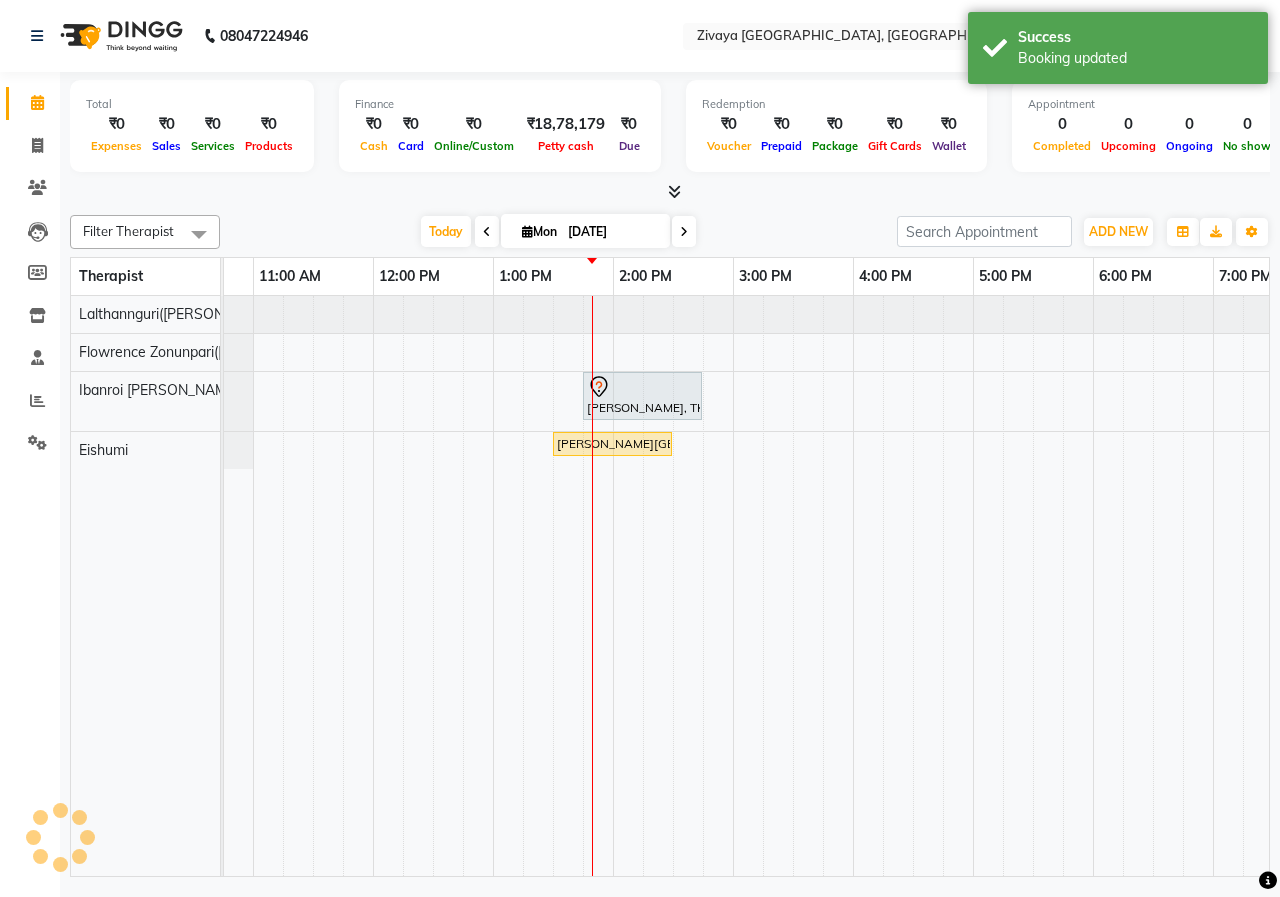 click on "[DATE]  [DATE]" at bounding box center (558, 232) 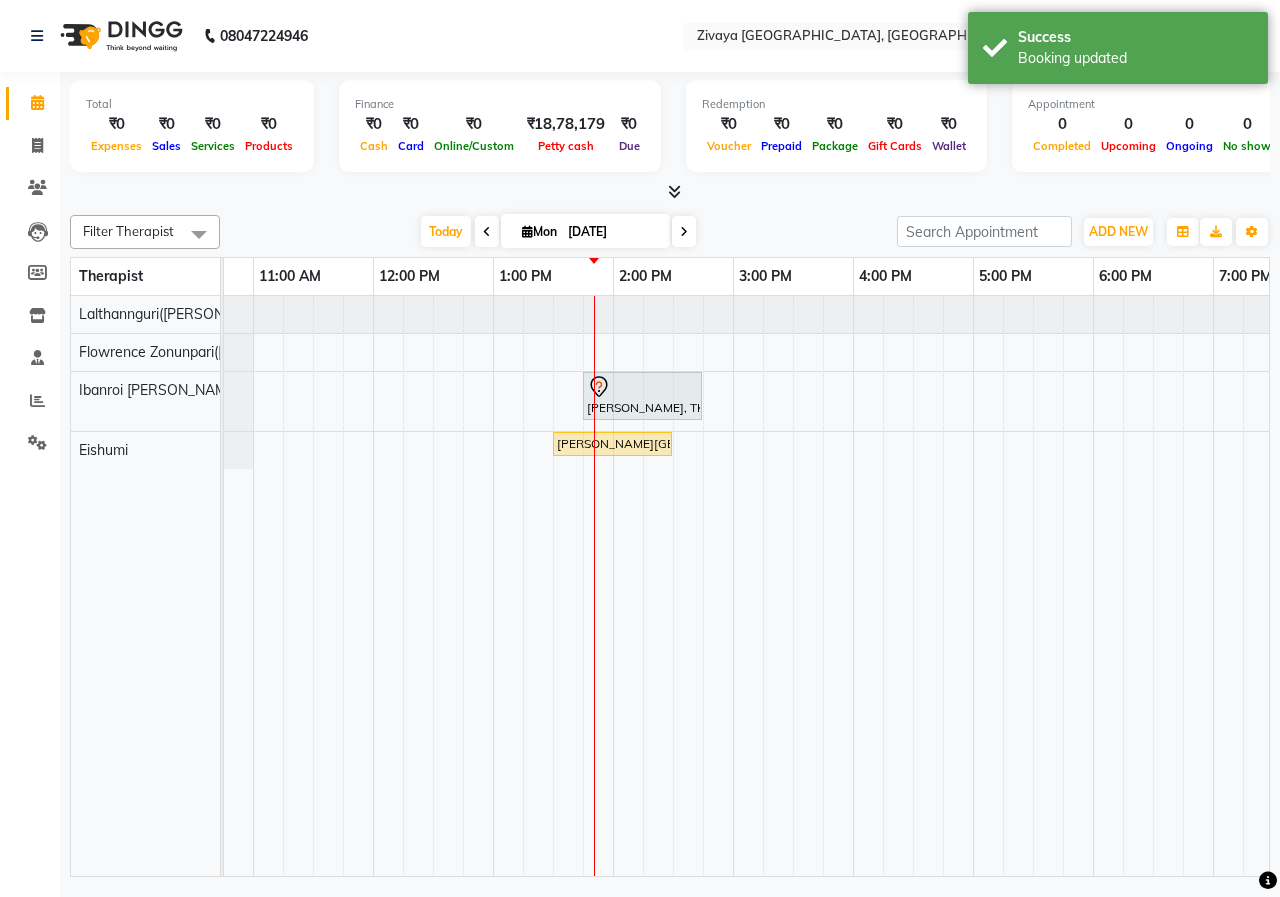 scroll, scrollTop: 0, scrollLeft: 128, axis: horizontal 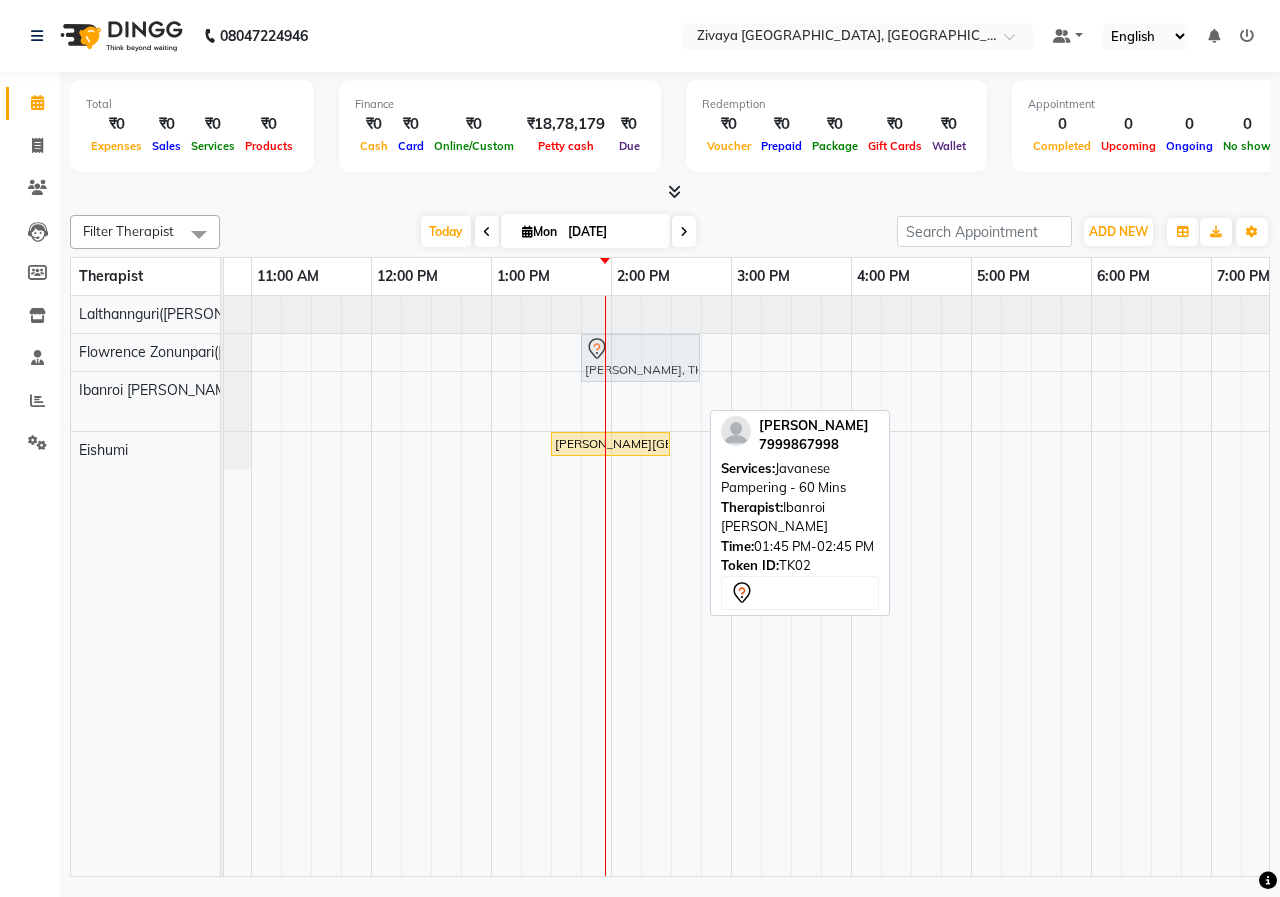 drag, startPoint x: 633, startPoint y: 399, endPoint x: 631, endPoint y: 374, distance: 25.079872 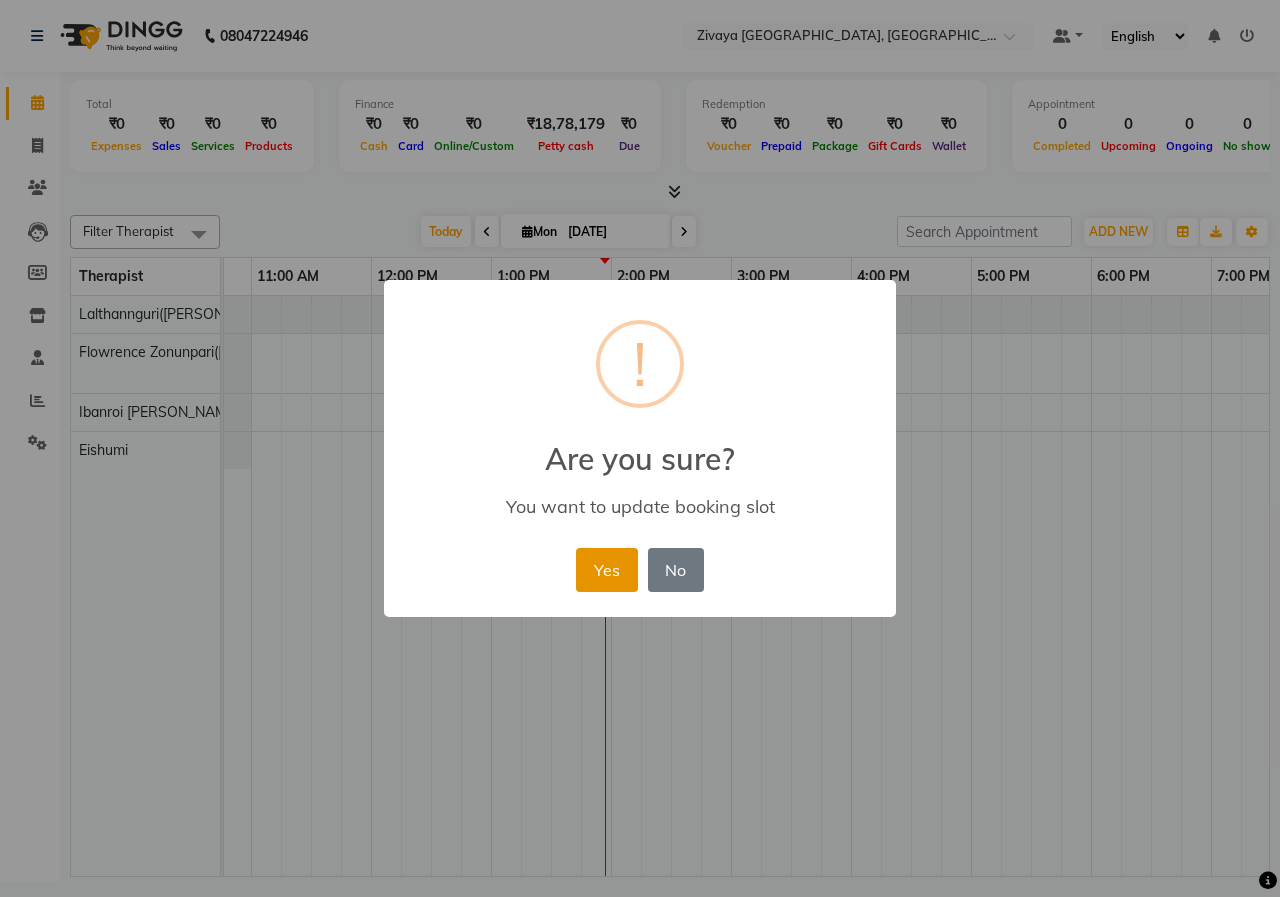 click on "Yes" at bounding box center (606, 570) 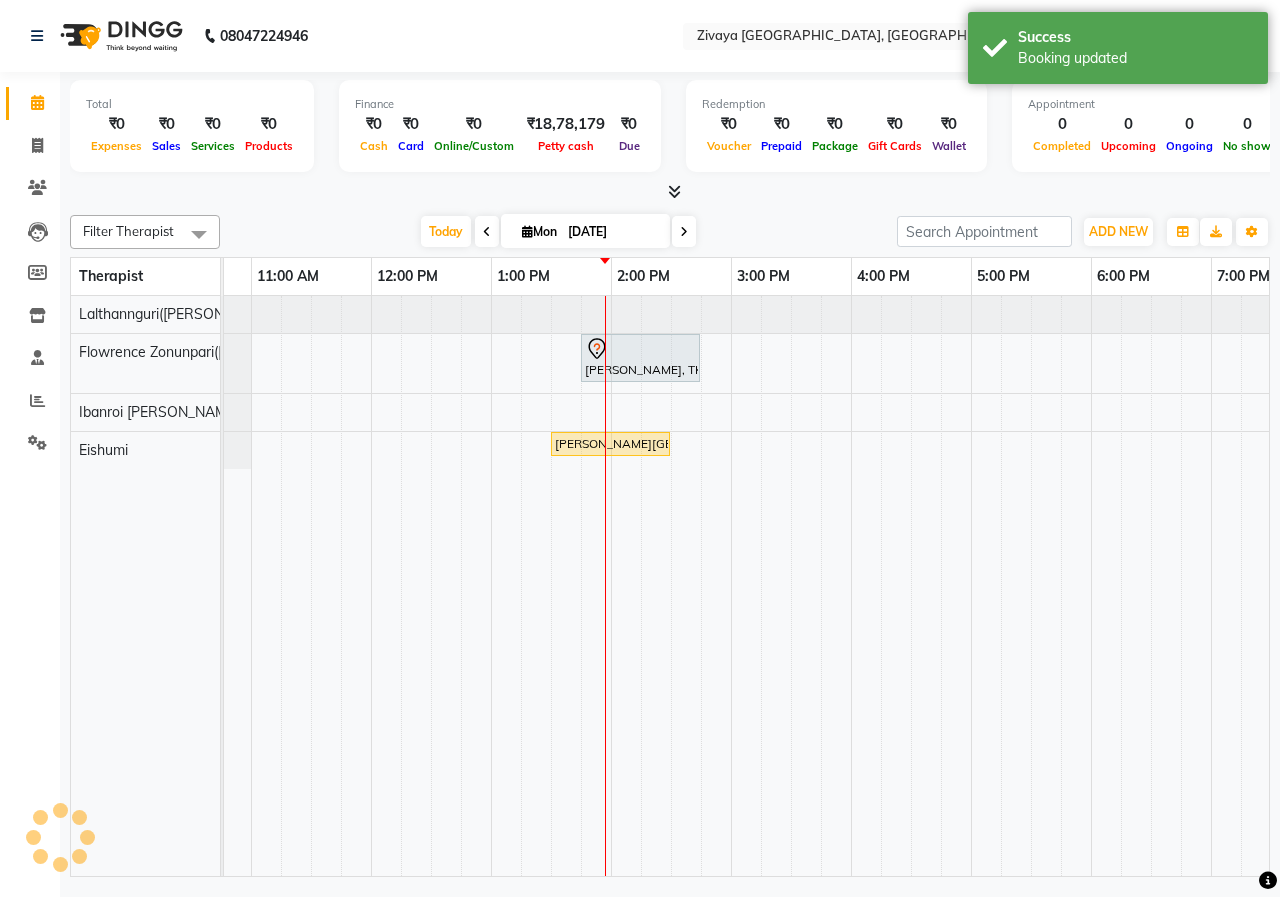 click on "[DATE]  [DATE]" at bounding box center [558, 232] 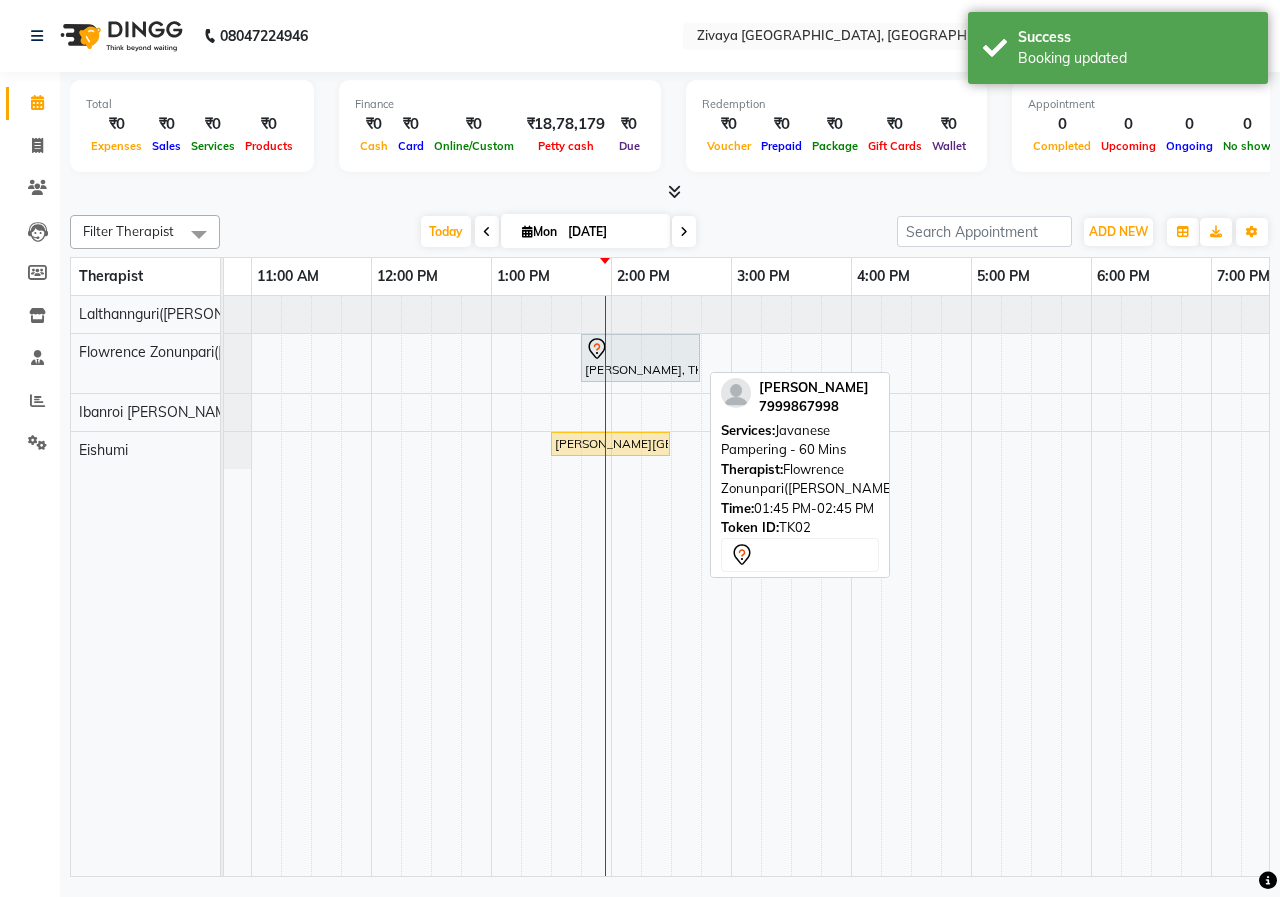 click on "[PERSON_NAME], TK02, 01:45 PM-02:45 PM, Javanese Pampering - 60 Mins" at bounding box center [640, 358] 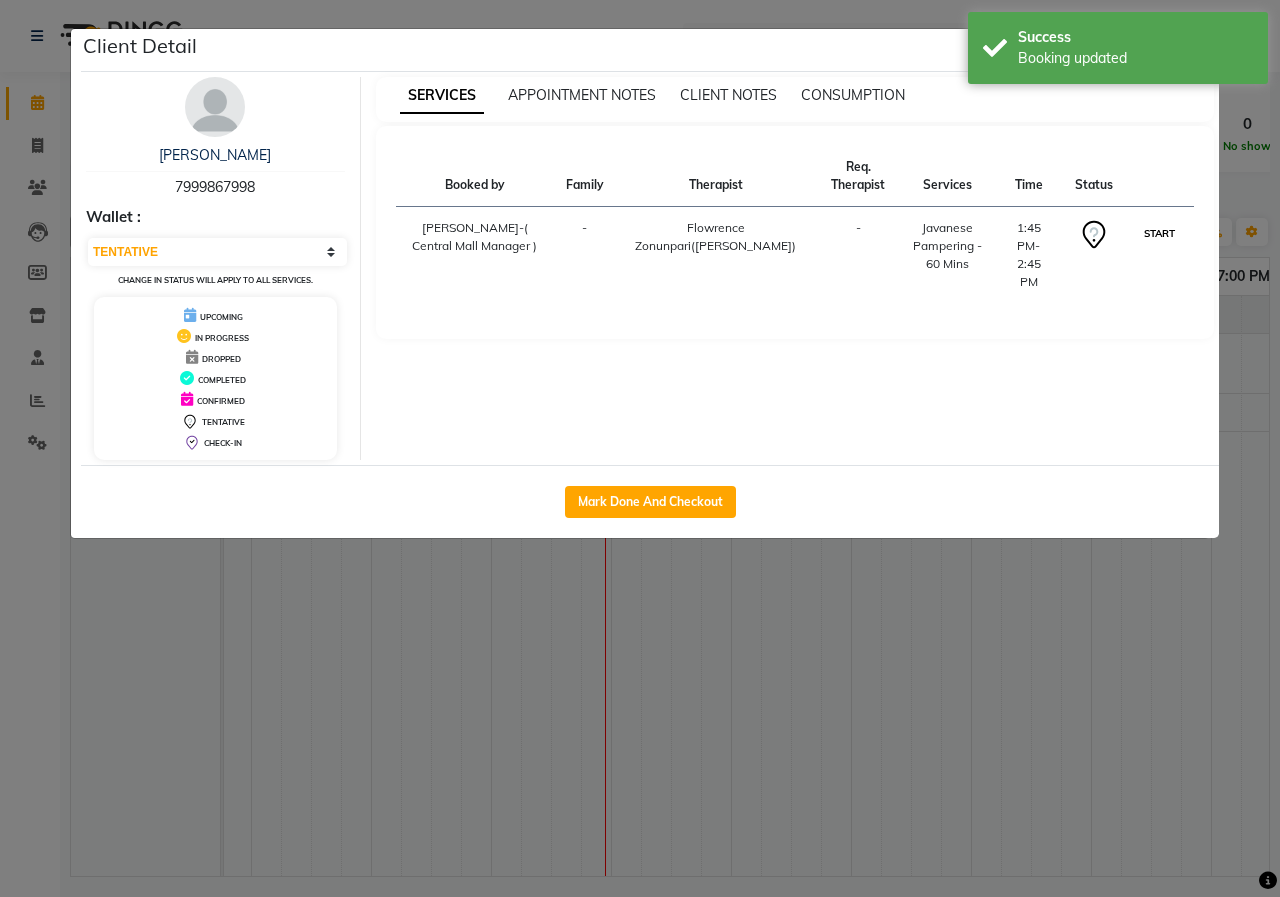 click on "START" at bounding box center [1159, 233] 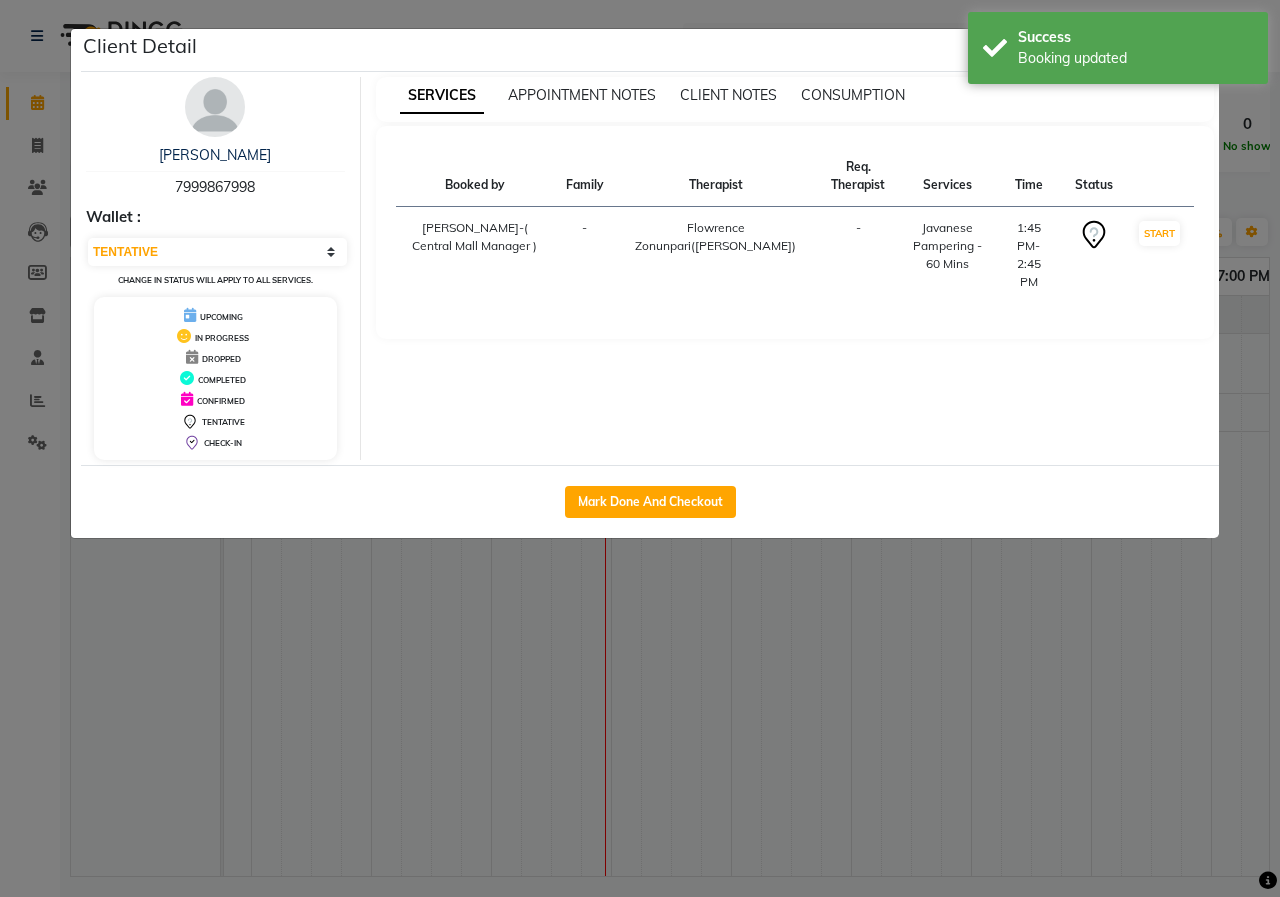 select on "1" 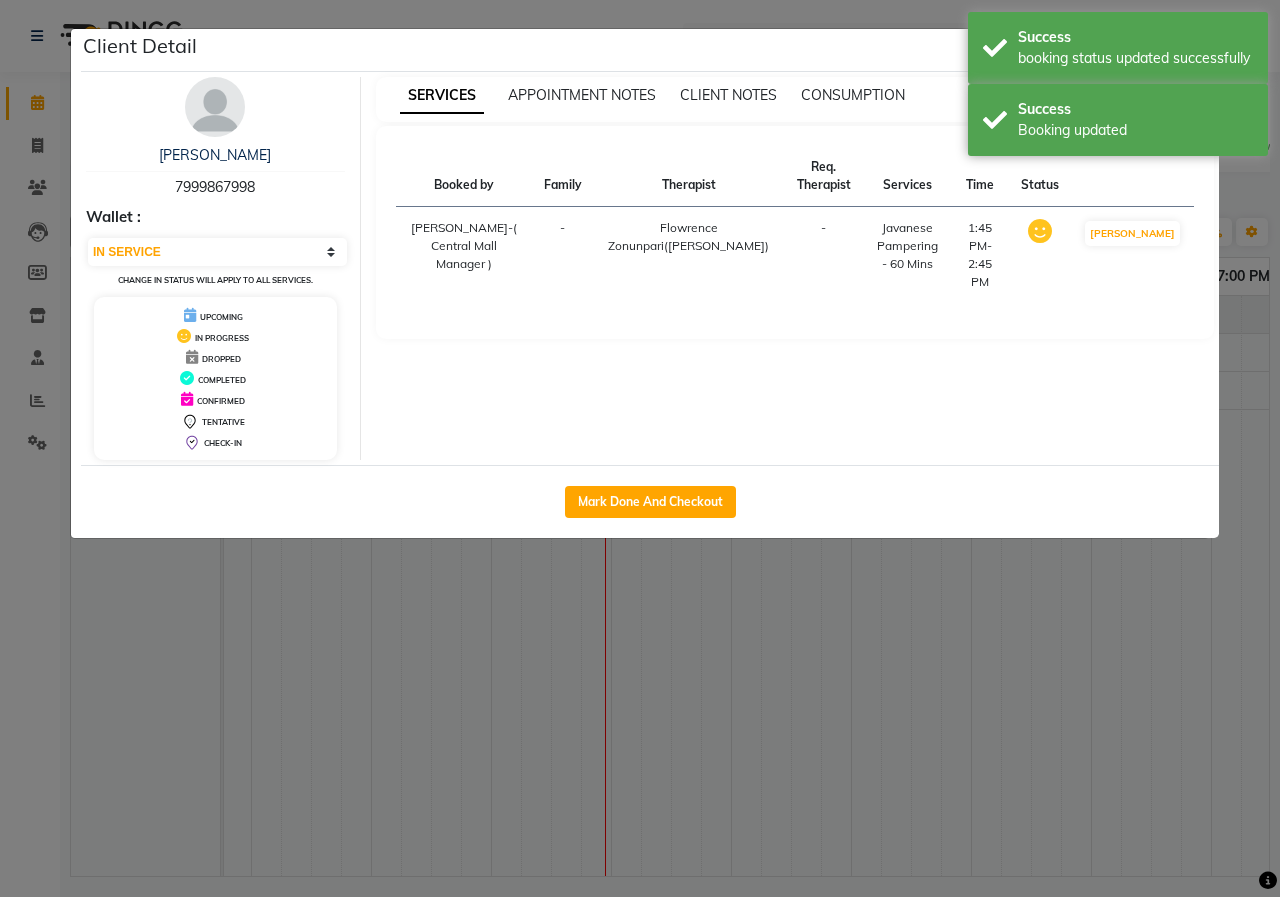 click on "Client Detail  [PERSON_NAME]   7999867998 Wallet : Select IN SERVICE CONFIRMED TENTATIVE CHECK IN MARK DONE UPCOMING Change in status will apply to all services. UPCOMING IN PROGRESS DROPPED COMPLETED CONFIRMED TENTATIVE CHECK-IN SERVICES APPOINTMENT NOTES CLIENT NOTES CONSUMPTION Booked by Family Therapist Req. Therapist Services Time Status  [PERSON_NAME]-( Central Mall Manager )   - [PERSON_NAME]([PERSON_NAME]) -  Javanese Pampering - 60 Mins   1:45 PM-2:45 PM   MARK DONE   Mark Done And Checkout" 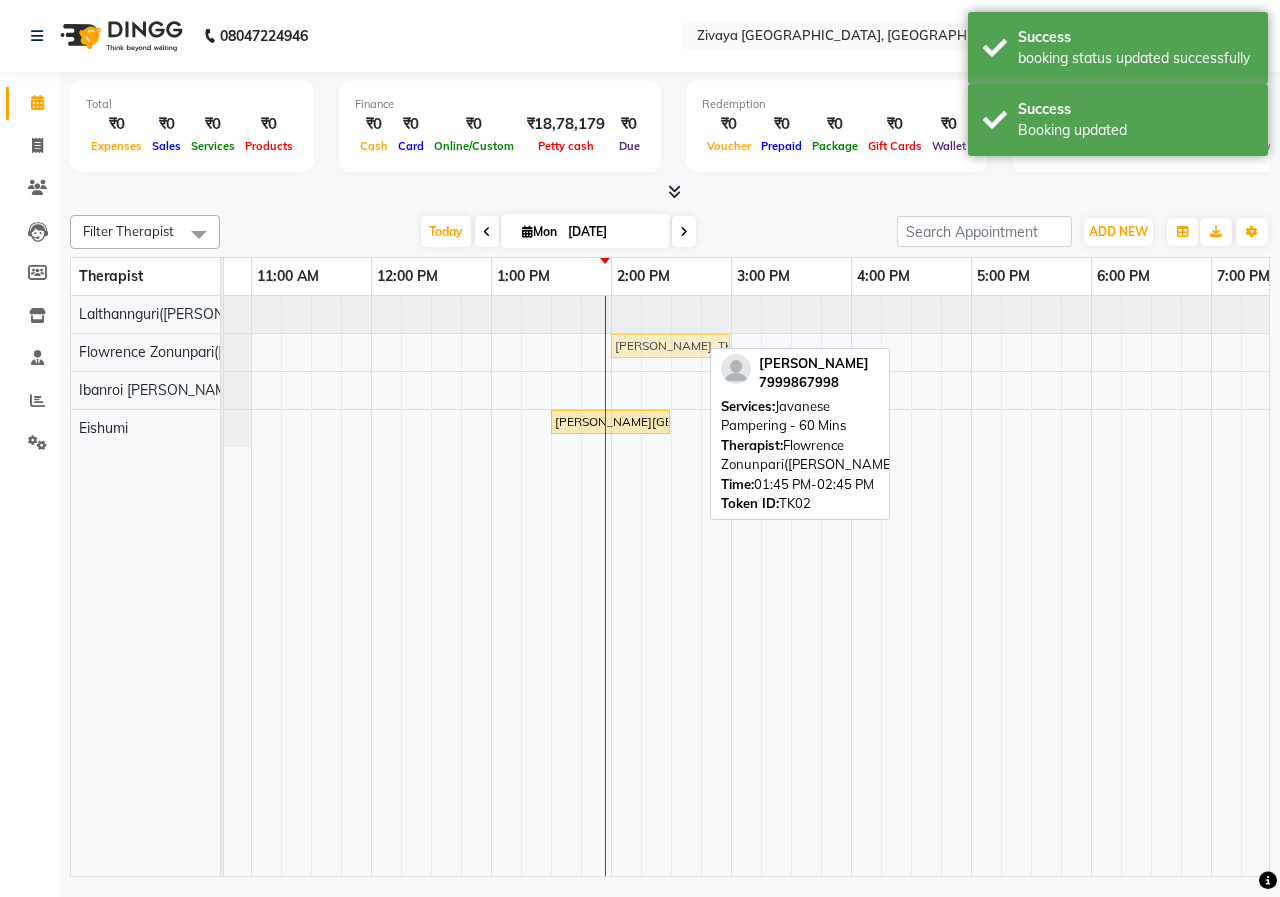 drag, startPoint x: 626, startPoint y: 344, endPoint x: 641, endPoint y: 341, distance: 15.297058 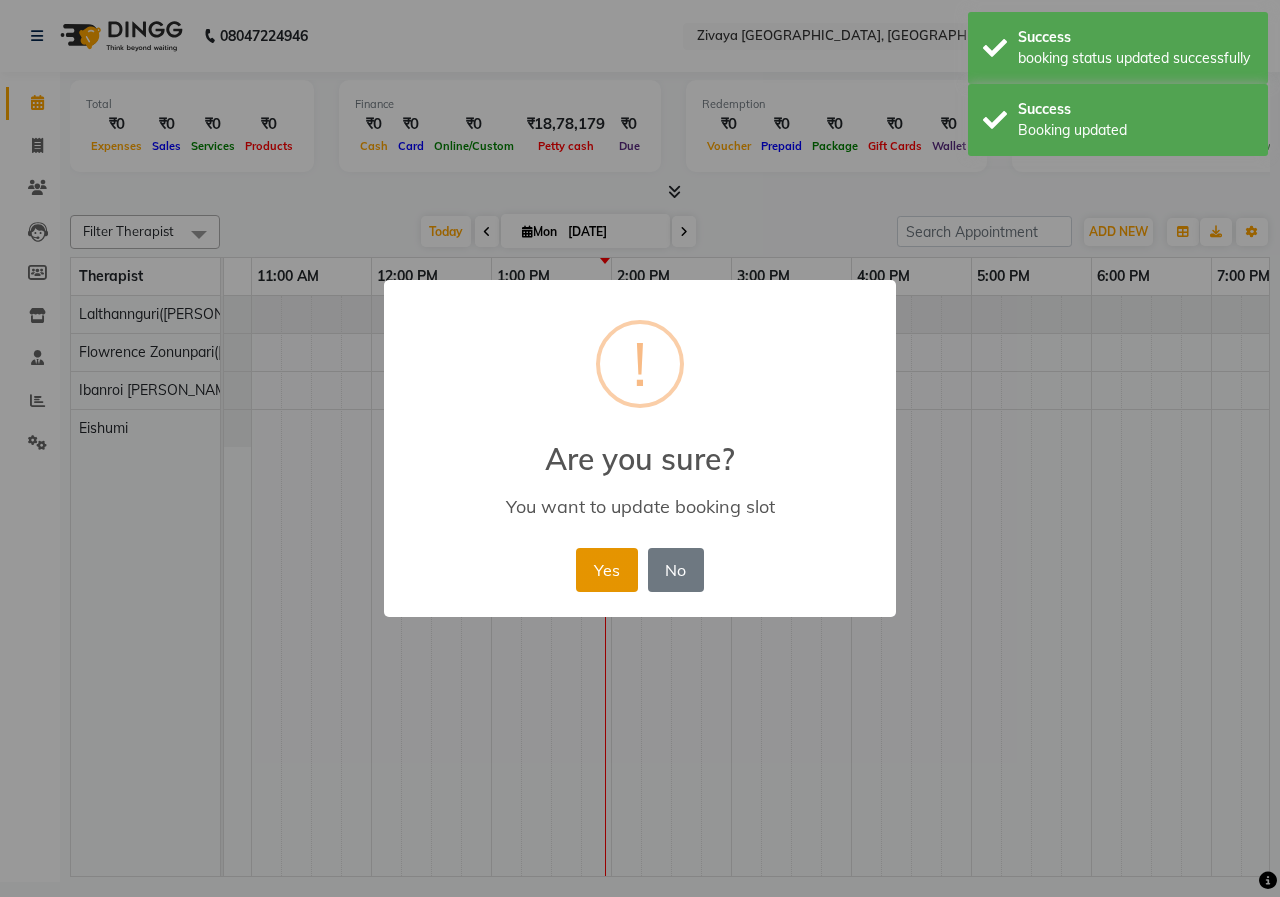 click on "Yes" at bounding box center (606, 570) 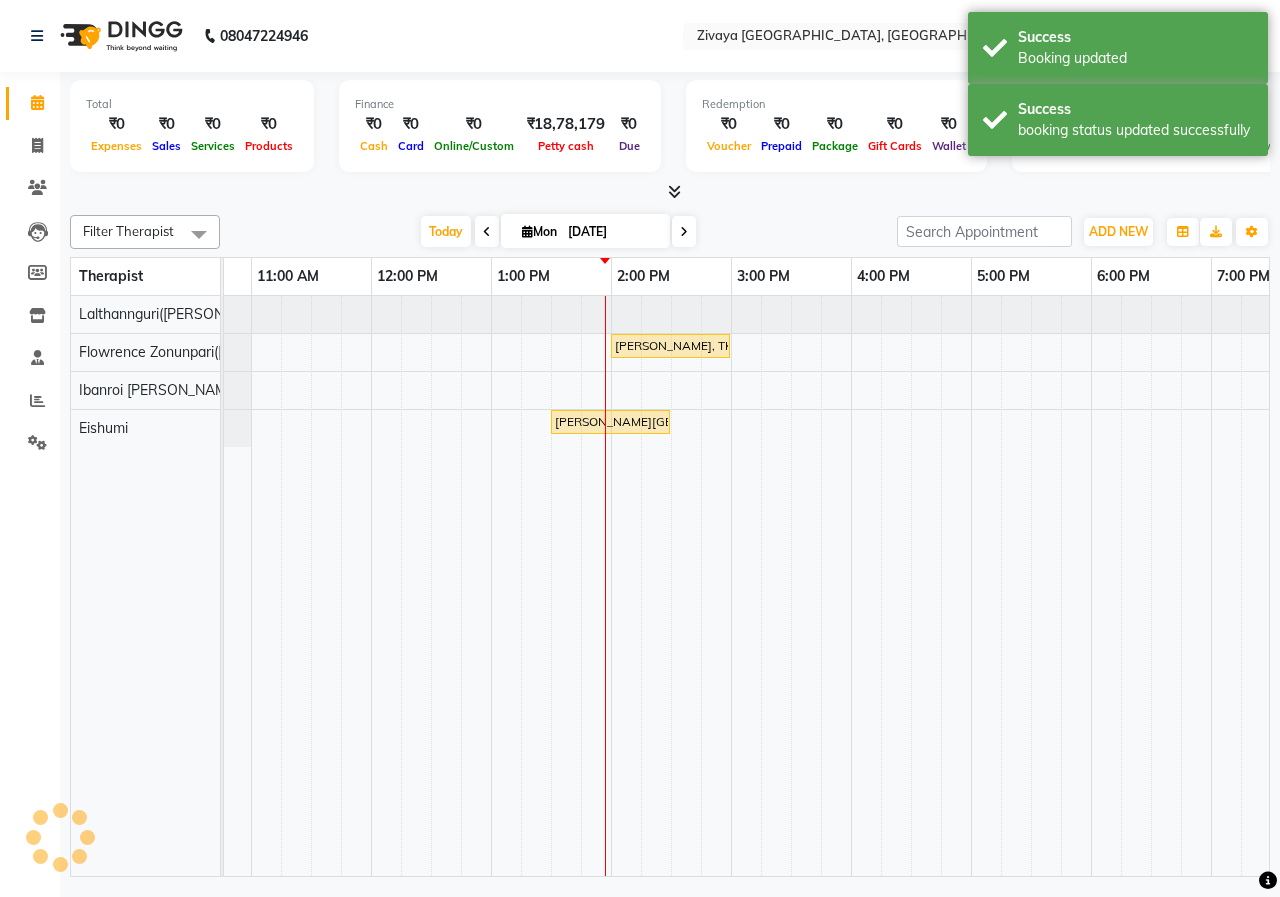 click at bounding box center [670, 192] 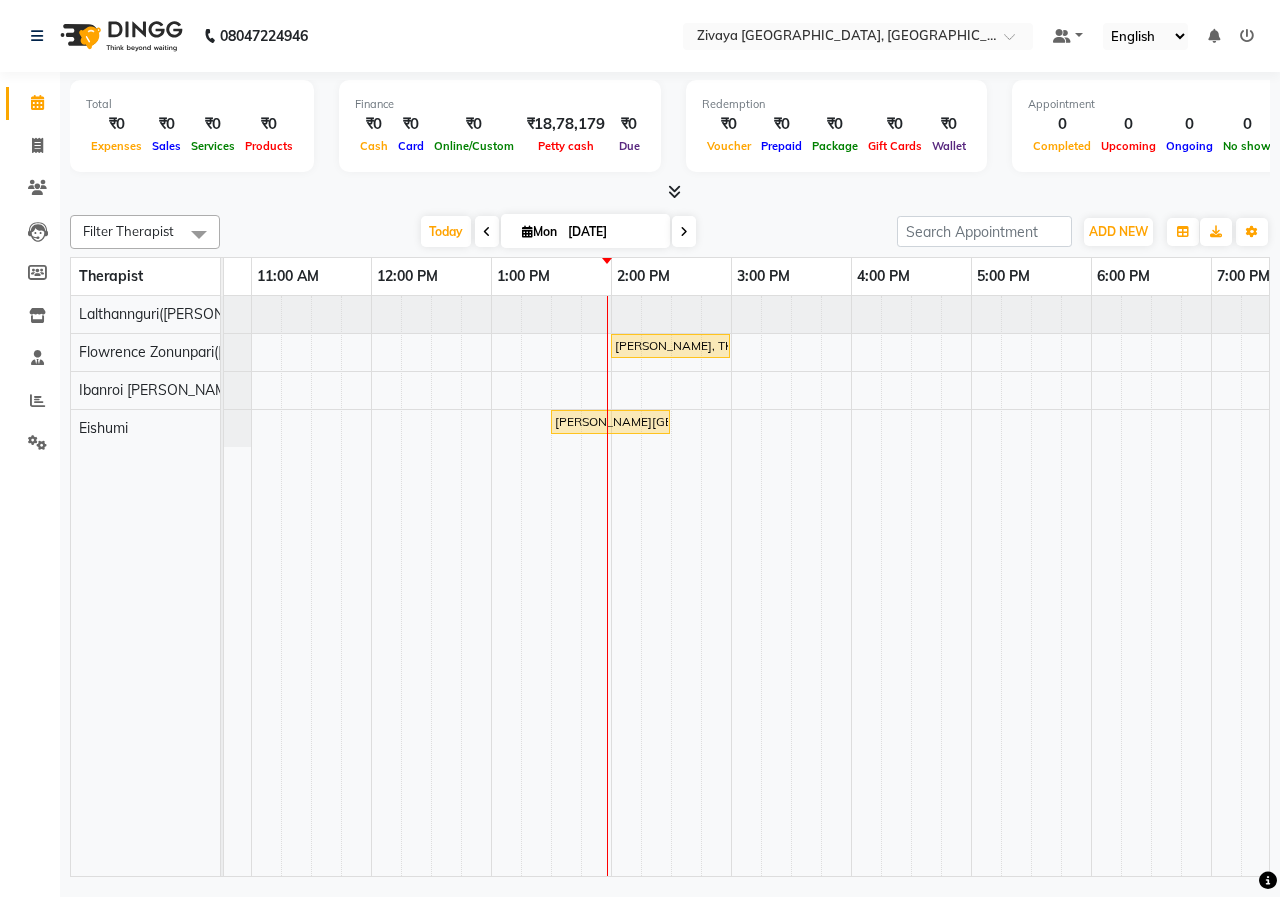 scroll, scrollTop: 0, scrollLeft: 295, axis: horizontal 